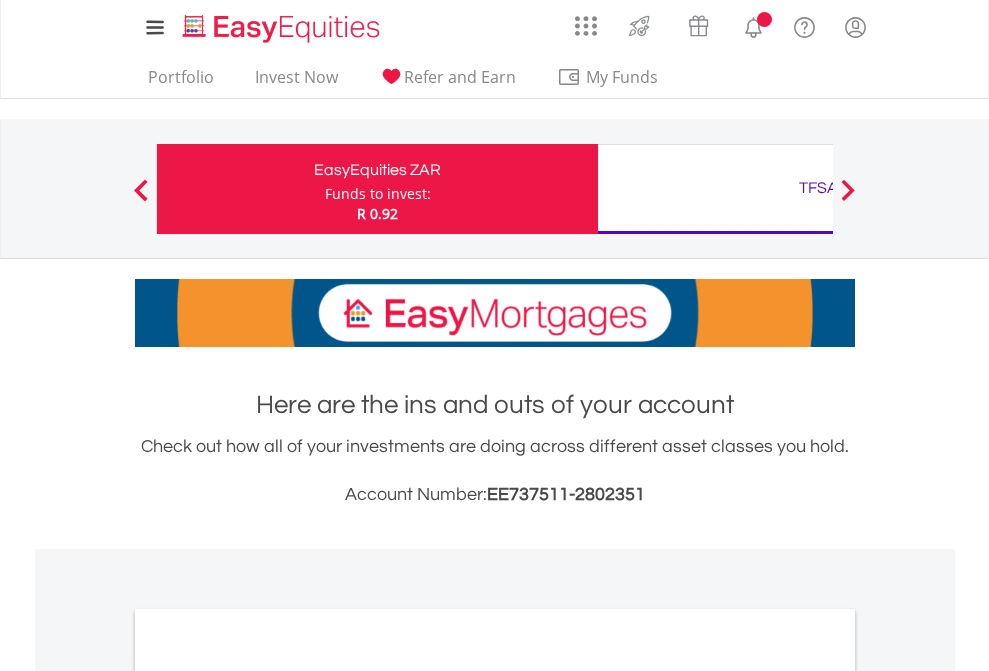 scroll, scrollTop: 0, scrollLeft: 0, axis: both 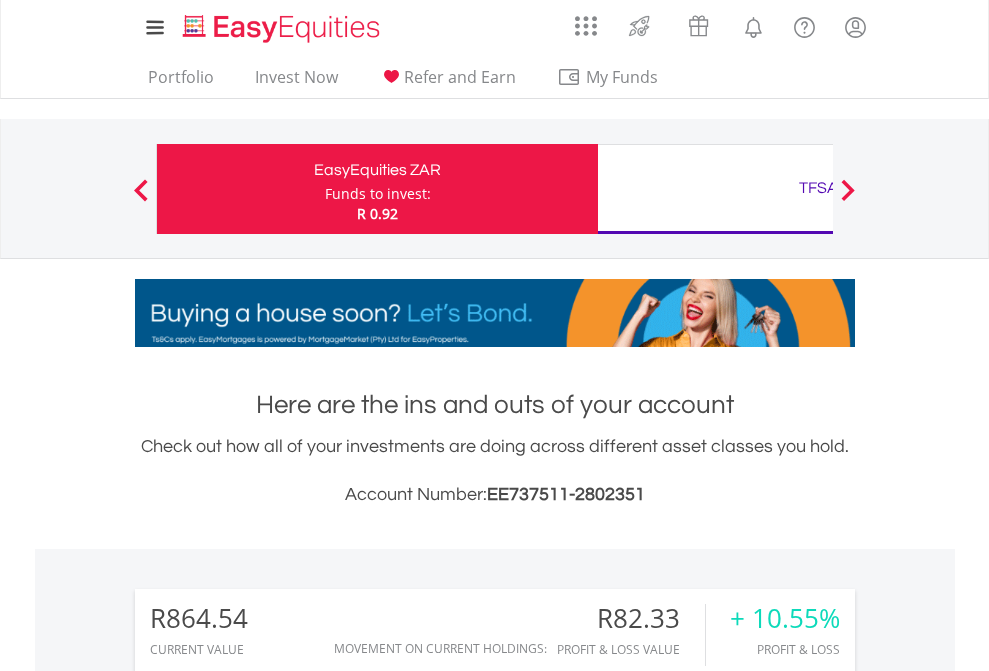 click on "Funds to invest:" at bounding box center (378, 194) 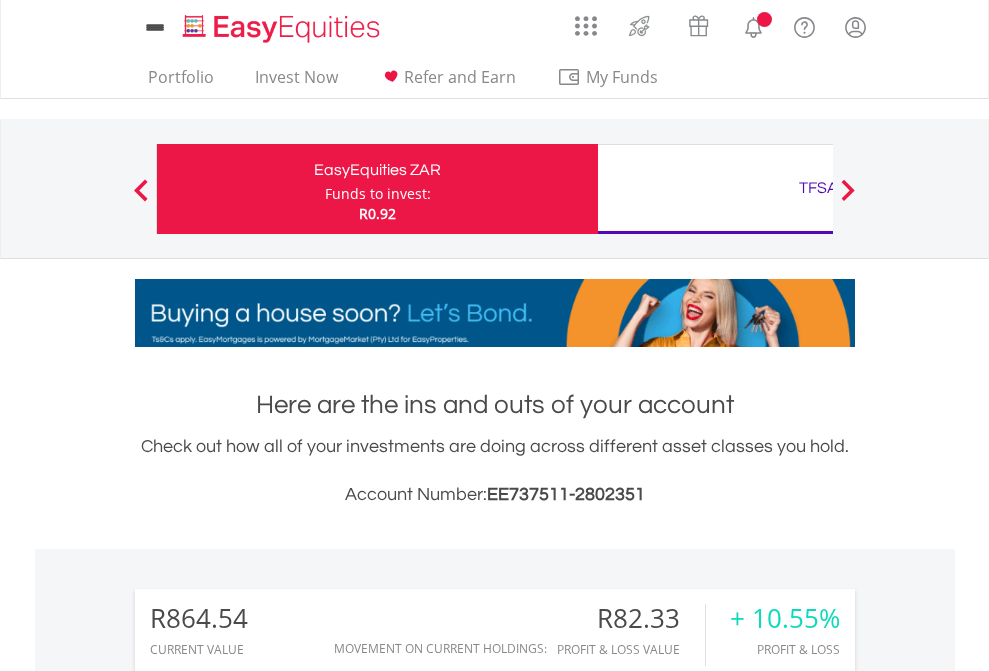 scroll, scrollTop: 0, scrollLeft: 0, axis: both 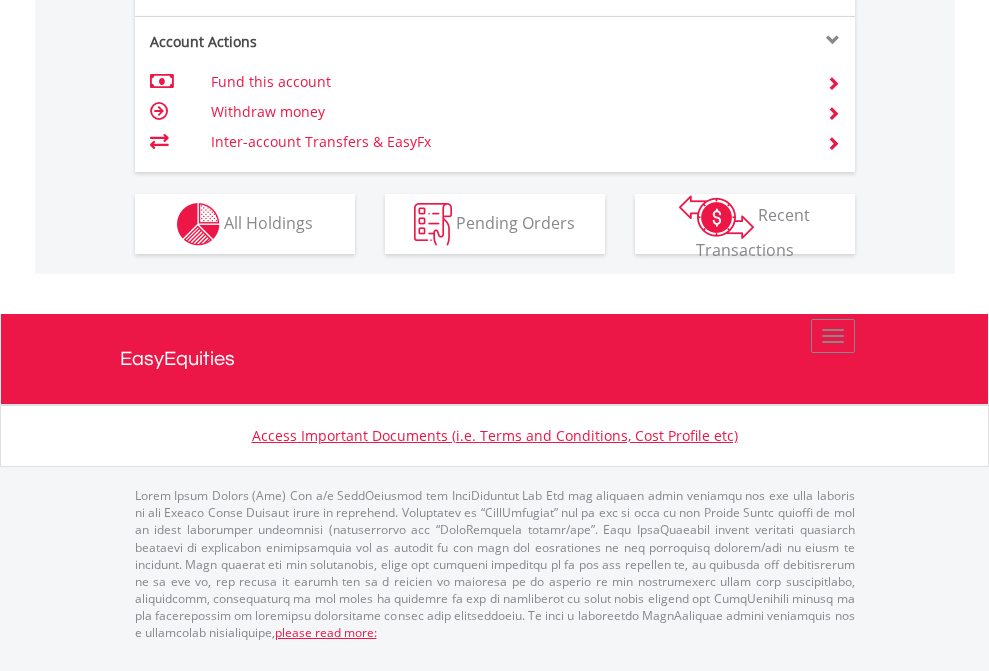 click on "Investment types" at bounding box center [706, -337] 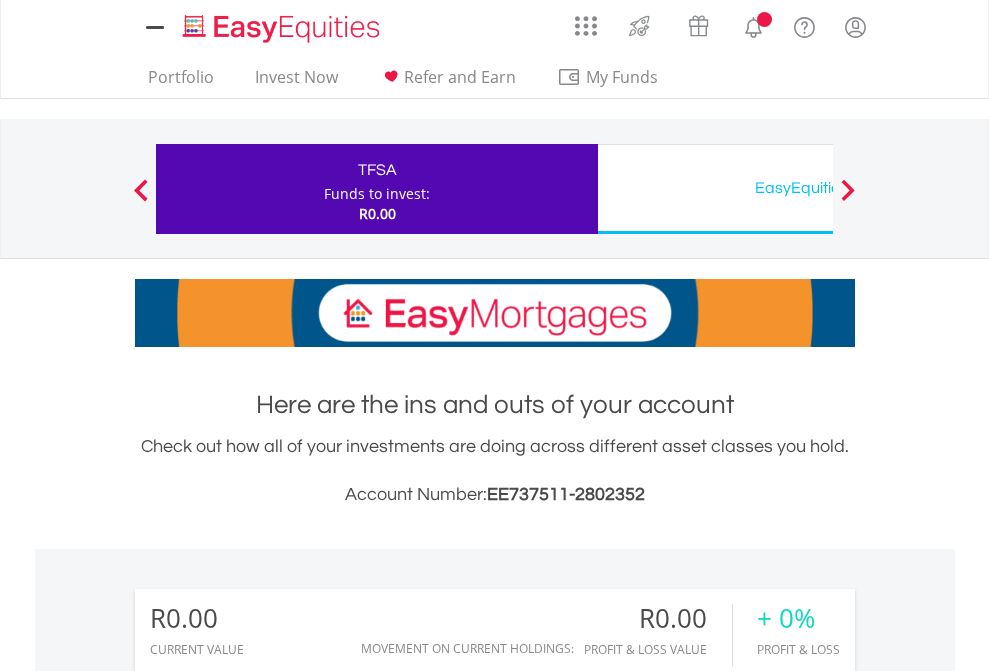 scroll, scrollTop: 0, scrollLeft: 0, axis: both 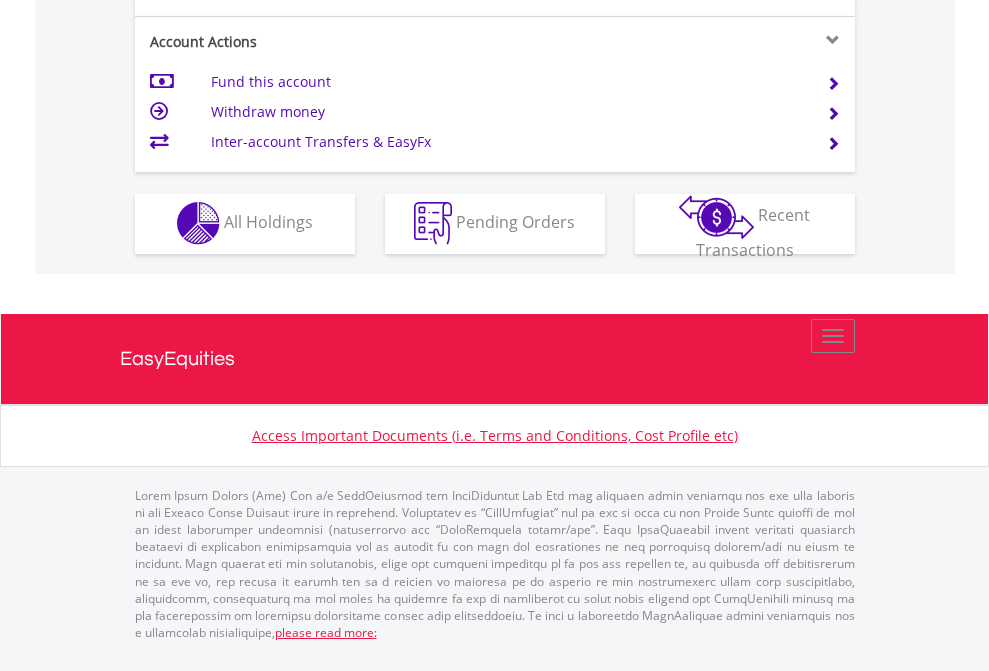 click on "Investment types" at bounding box center (706, -353) 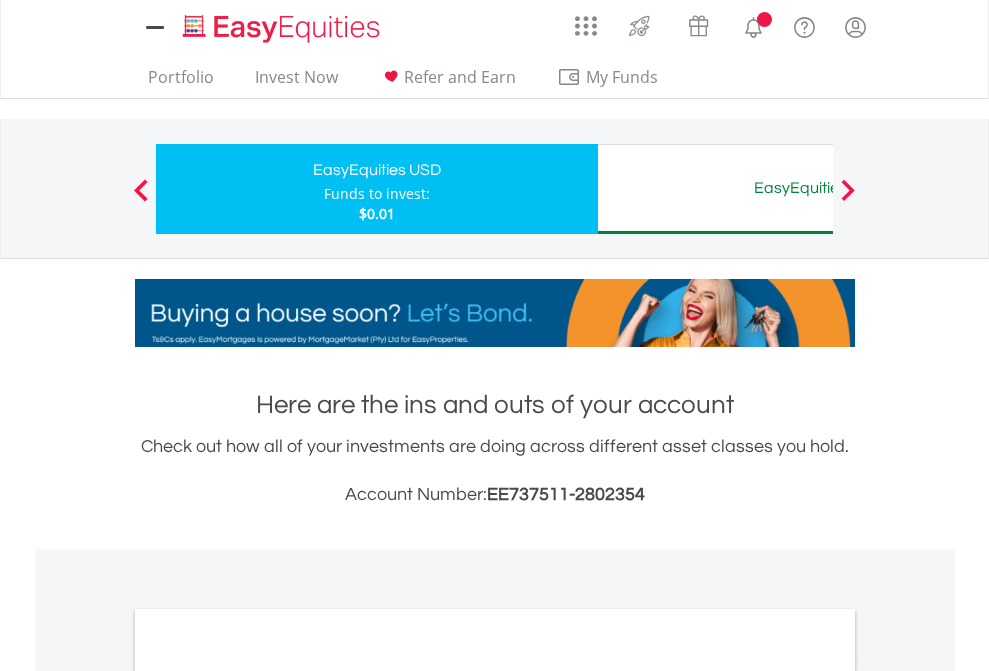 scroll, scrollTop: 0, scrollLeft: 0, axis: both 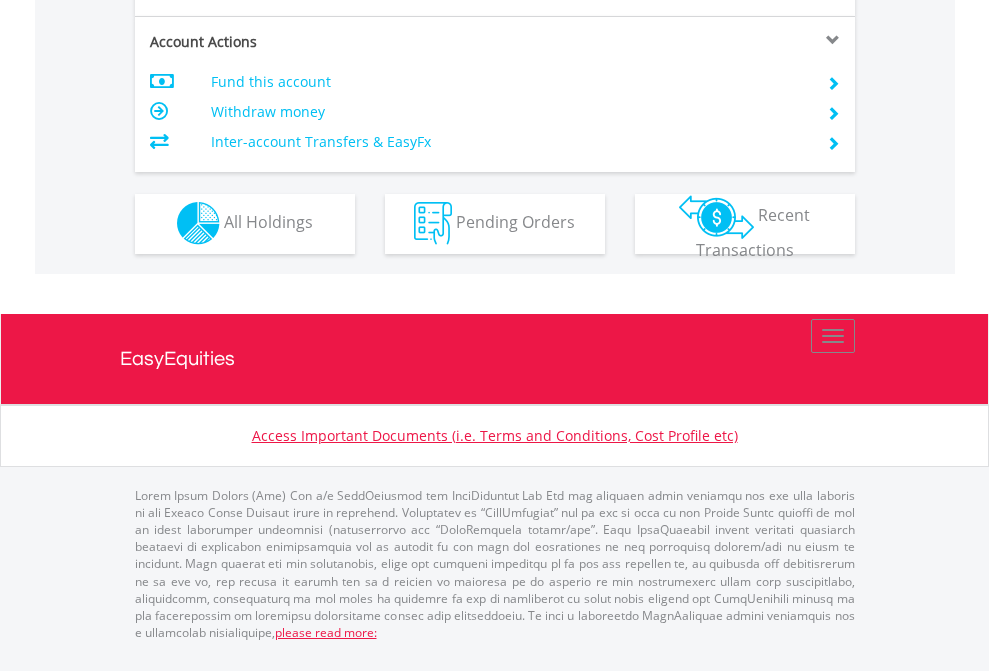 click on "Investment types" at bounding box center (706, -353) 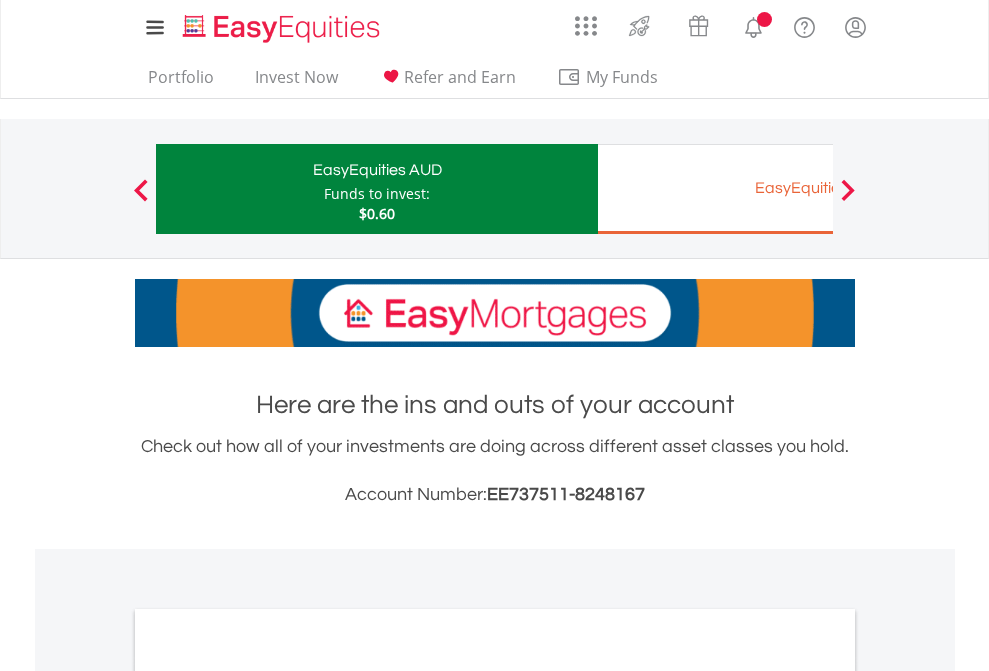 scroll, scrollTop: 0, scrollLeft: 0, axis: both 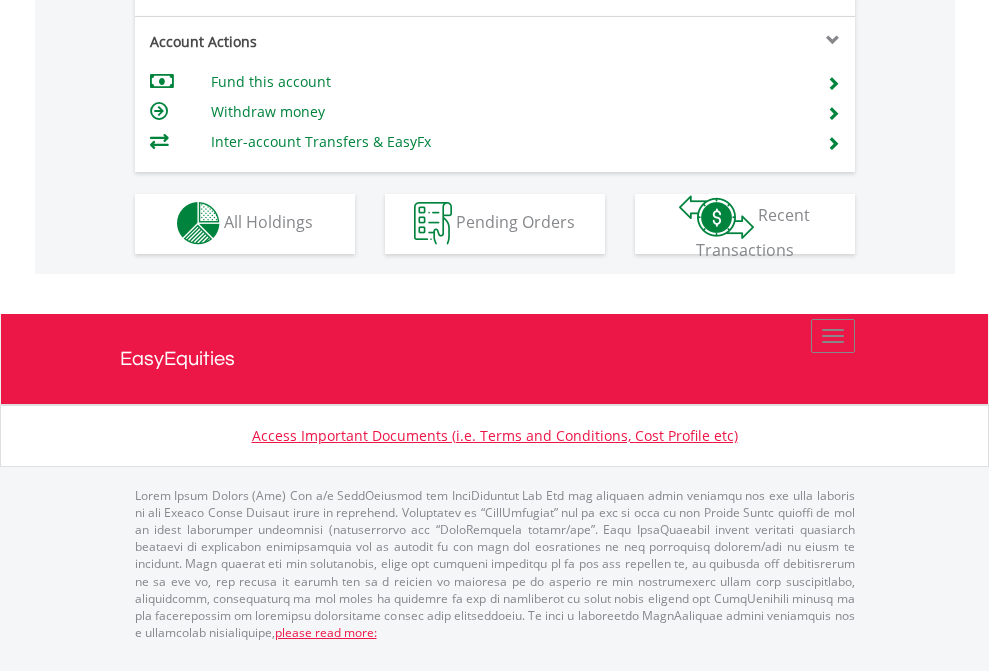click on "Investment types" at bounding box center (706, -353) 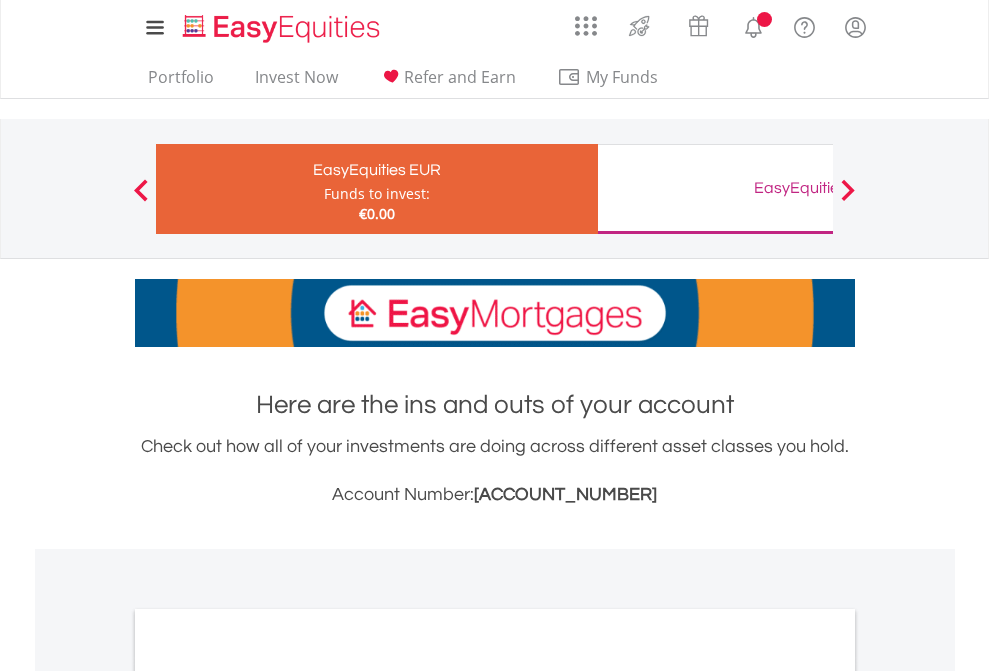 scroll, scrollTop: 0, scrollLeft: 0, axis: both 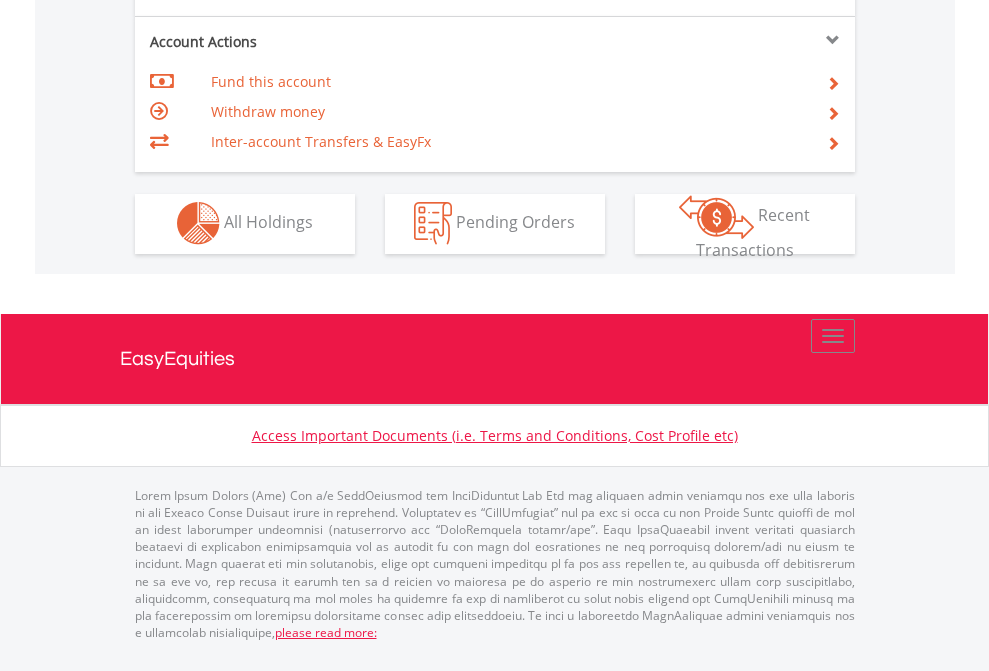 click on "Investment types" at bounding box center [706, -353] 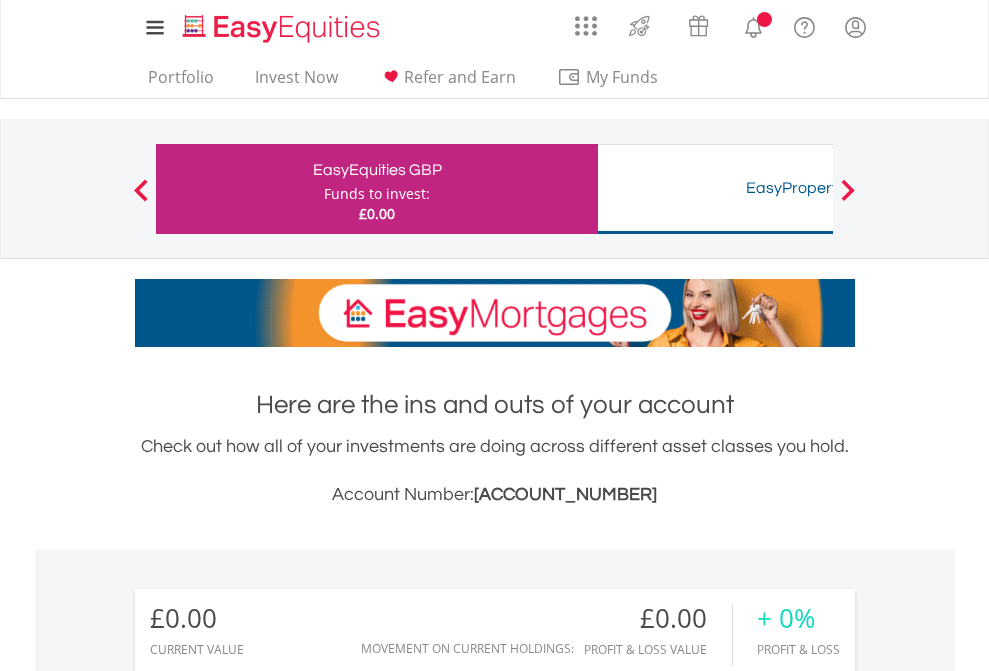 scroll, scrollTop: 0, scrollLeft: 0, axis: both 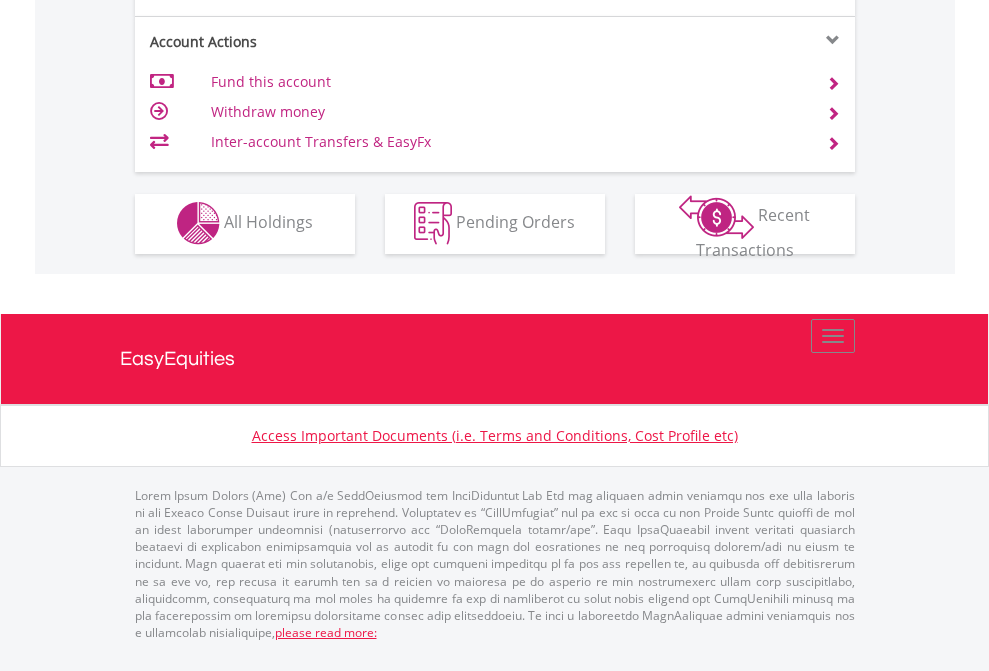 click on "Investment types" at bounding box center (706, -353) 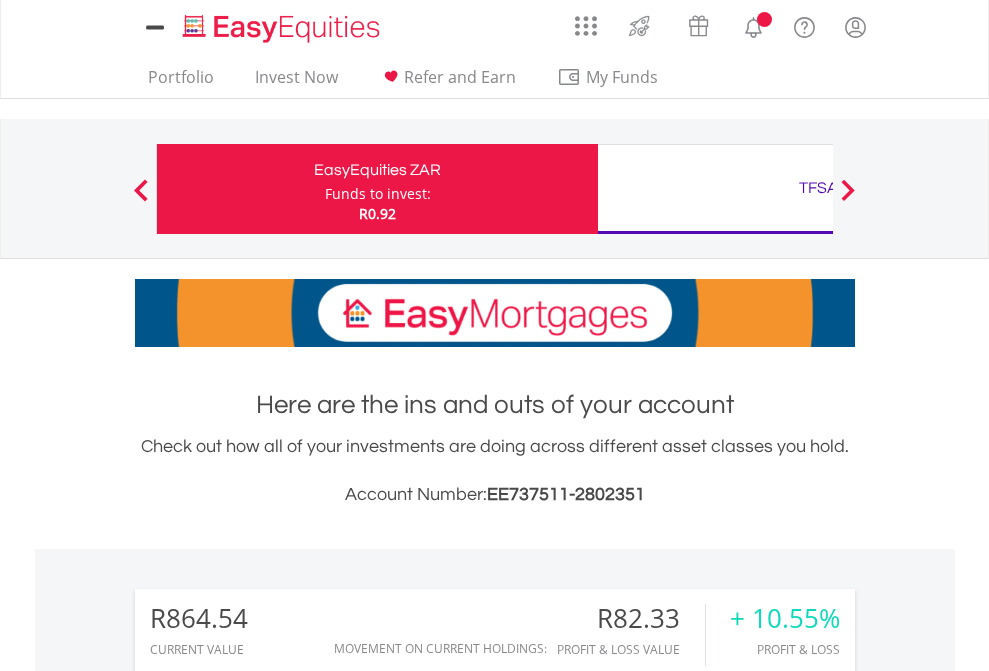 scroll, scrollTop: 0, scrollLeft: 0, axis: both 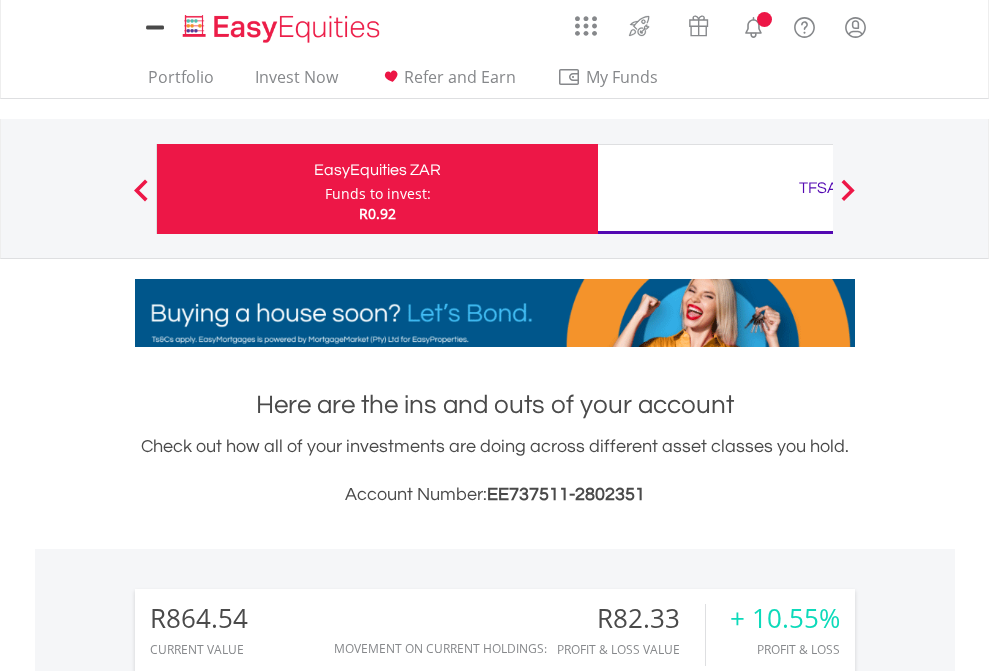 click on "All Holdings" at bounding box center [268, 1546] 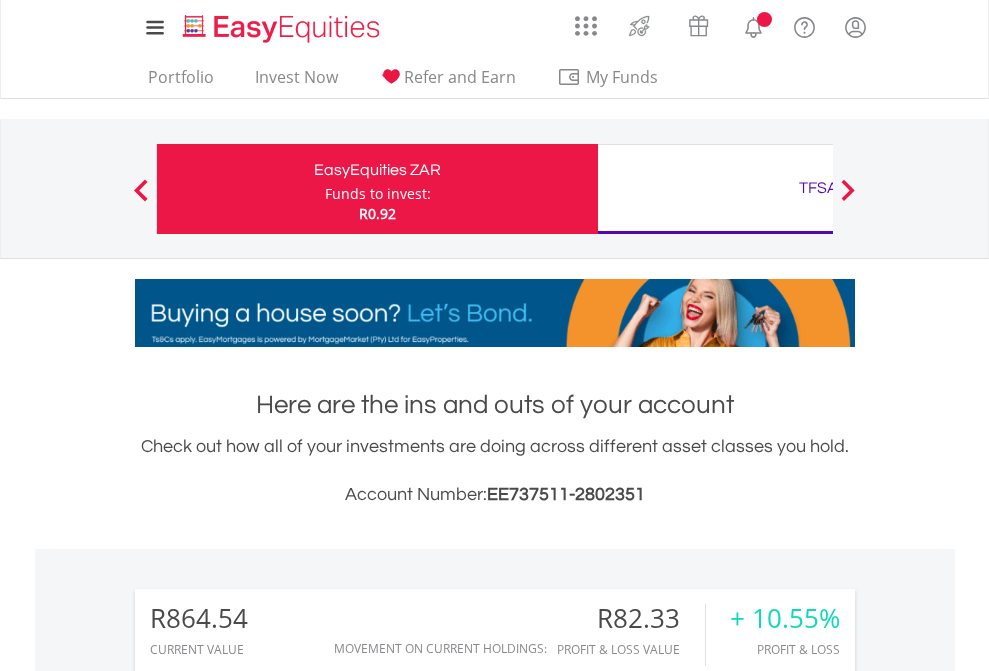 scroll, scrollTop: 1573, scrollLeft: 0, axis: vertical 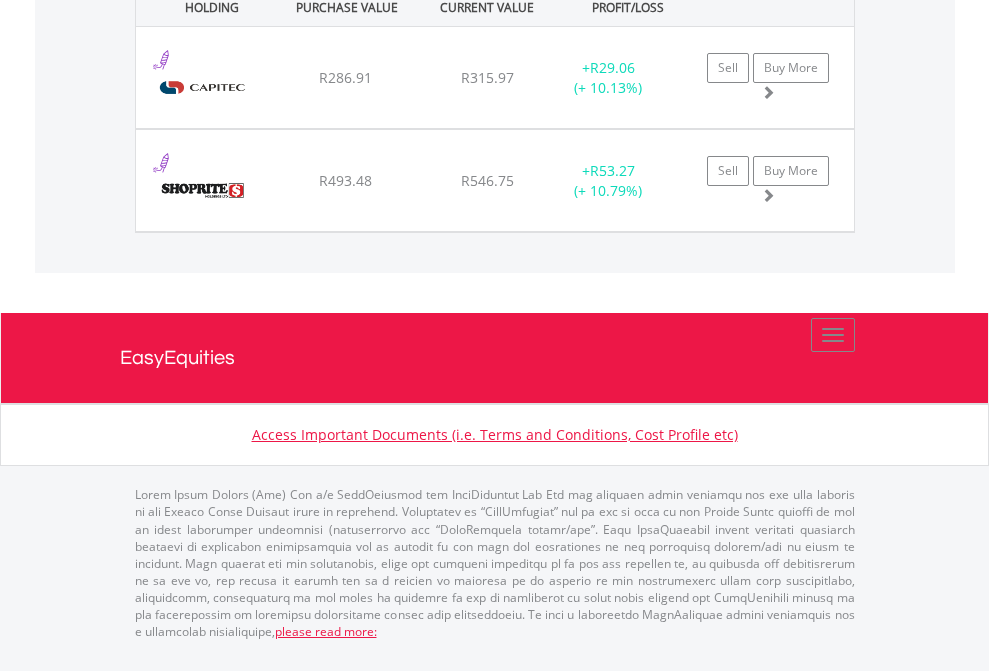 click on "TFSA" at bounding box center [818, -1522] 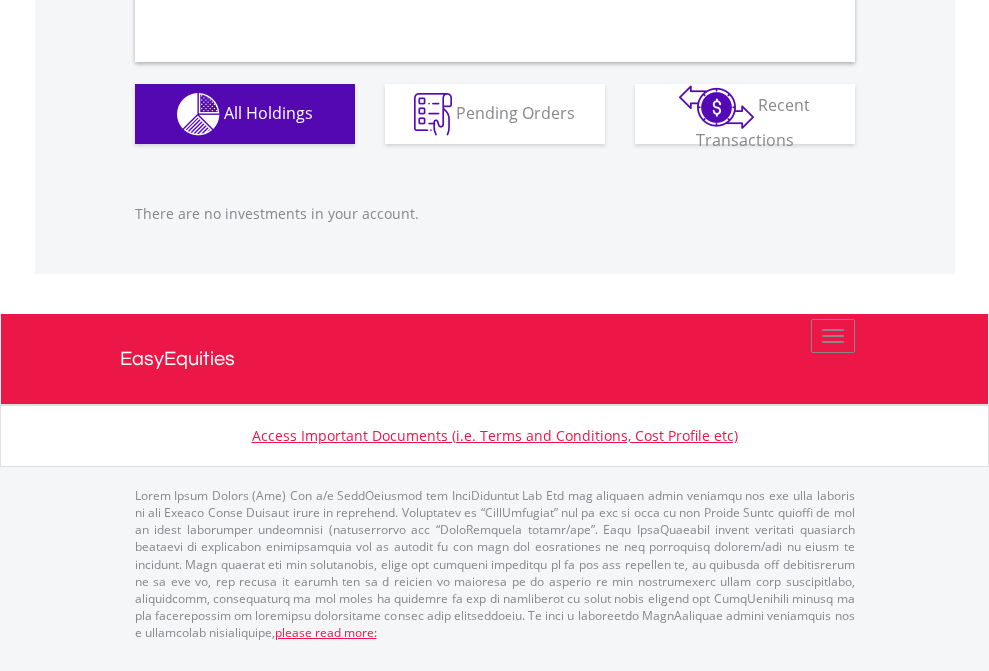 scroll, scrollTop: 1980, scrollLeft: 0, axis: vertical 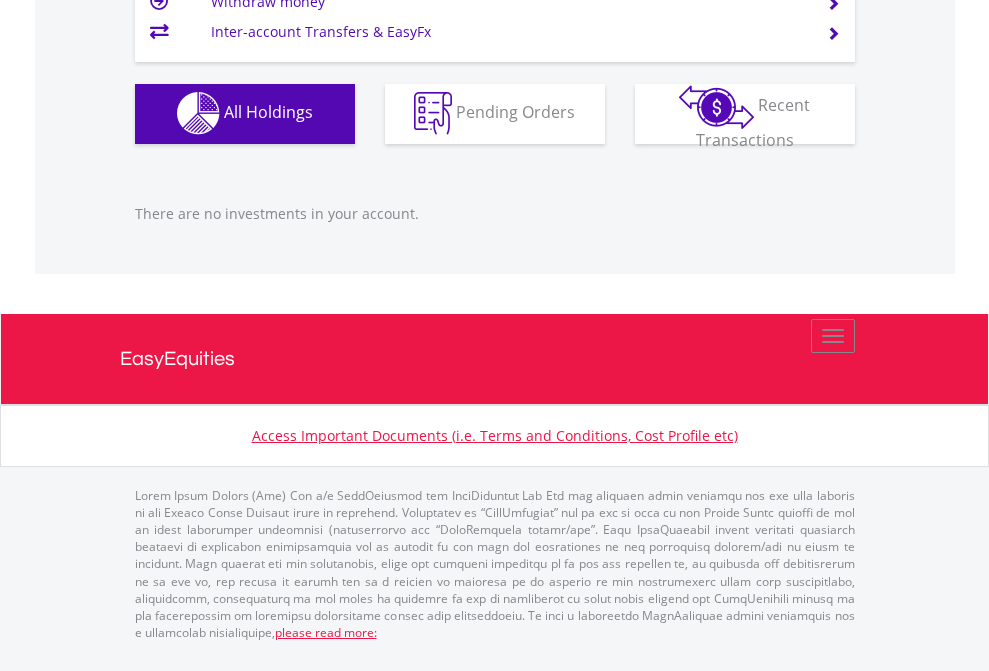 click on "EasyEquities USD" at bounding box center (818, -1142) 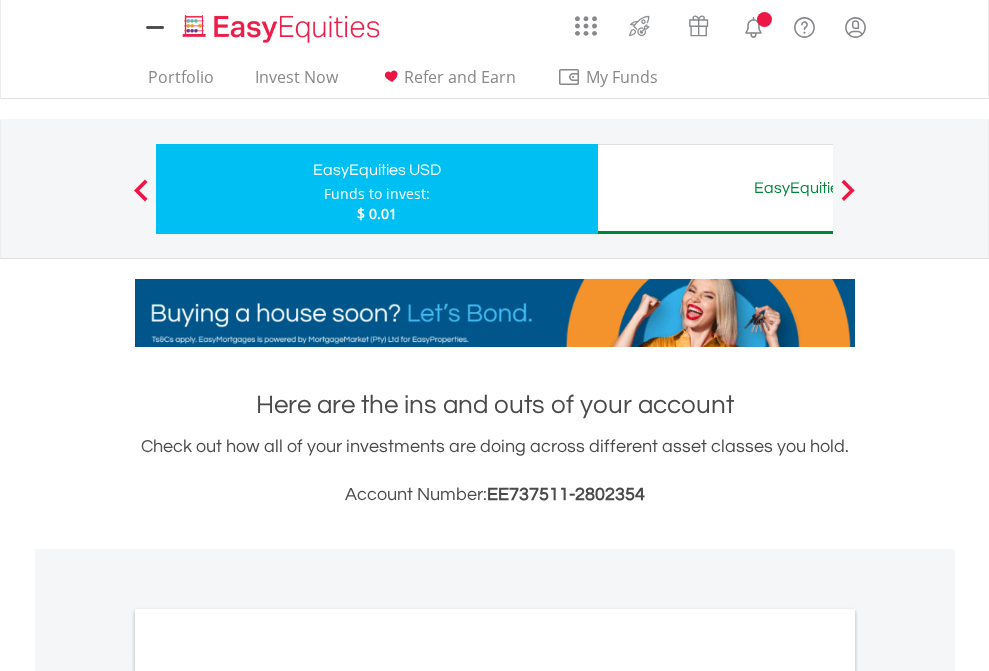 scroll, scrollTop: 0, scrollLeft: 0, axis: both 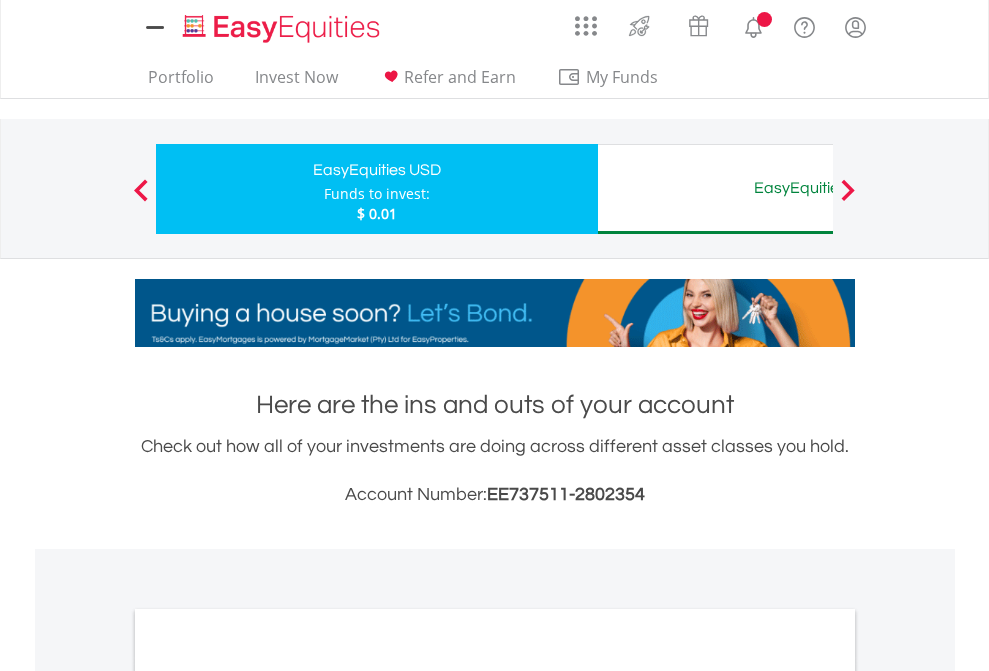 click on "All Holdings" at bounding box center (268, 1096) 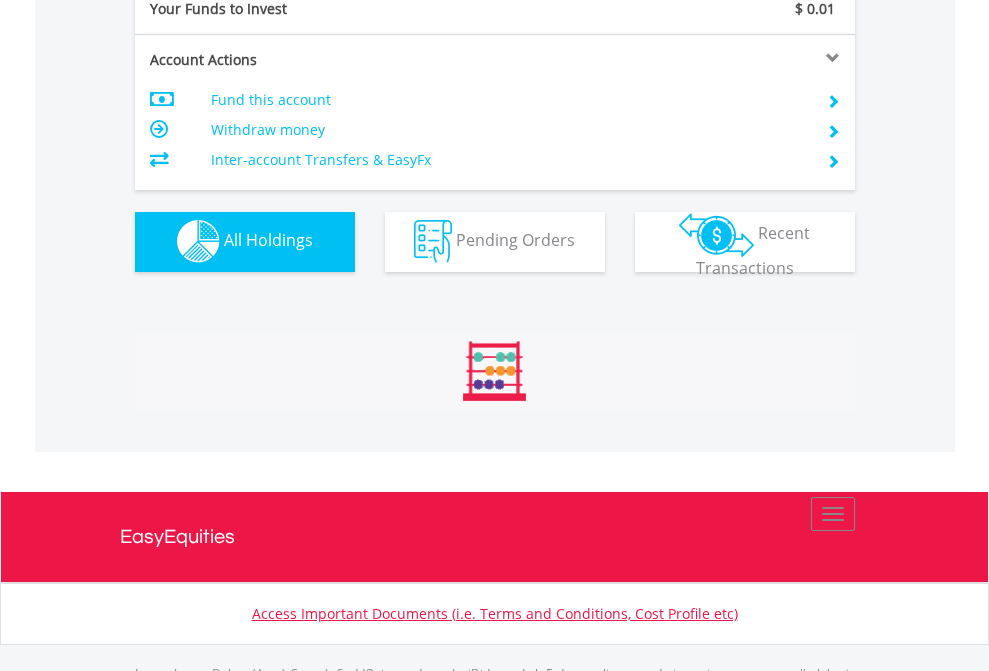 scroll, scrollTop: 999808, scrollLeft: 999687, axis: both 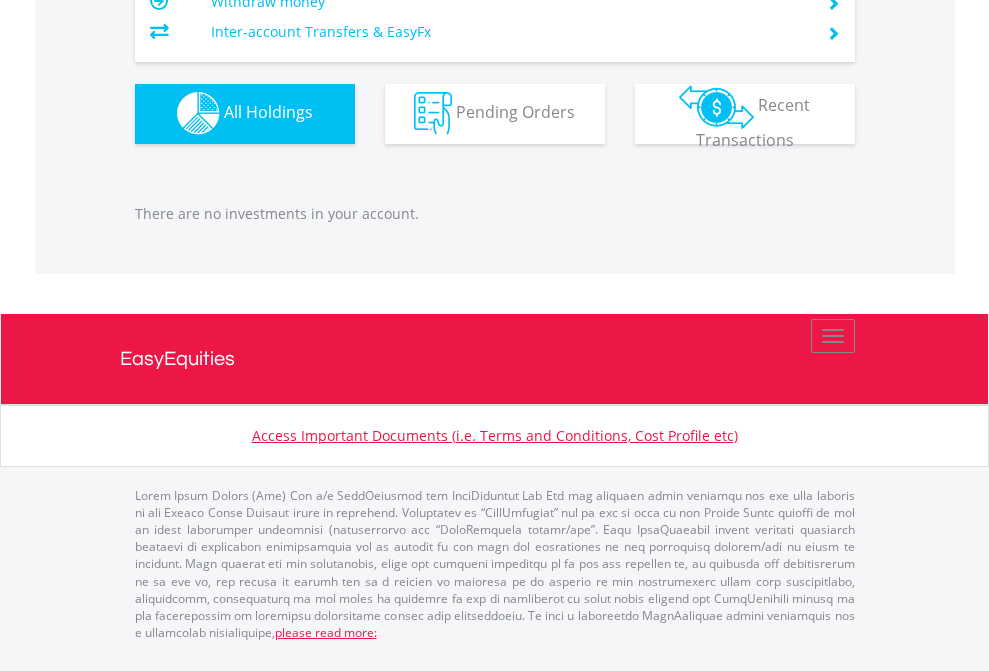 click on "EasyEquities AUD" at bounding box center (818, -1142) 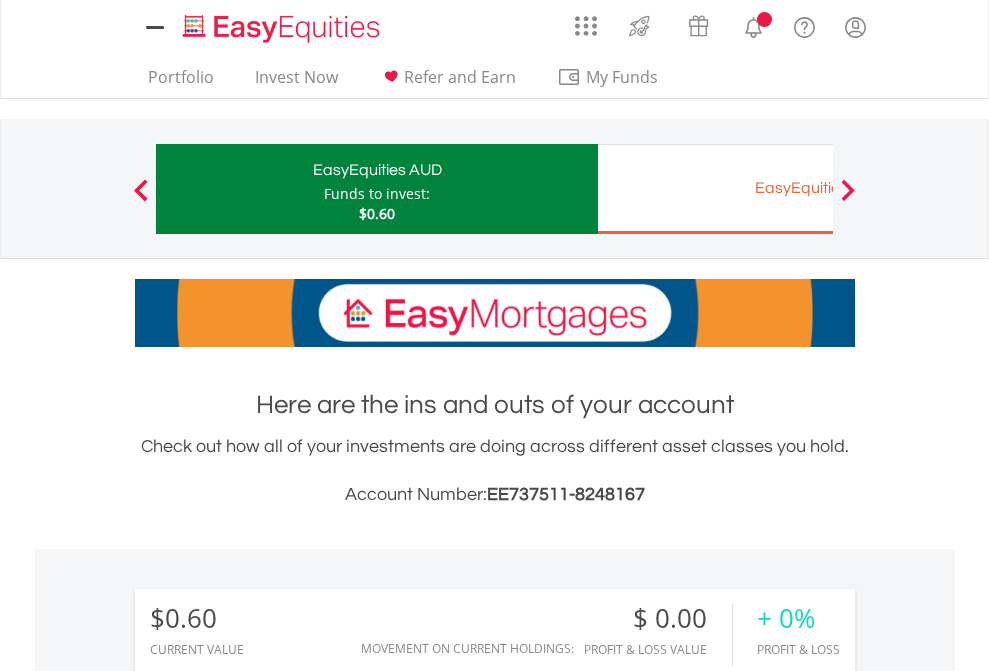 scroll, scrollTop: 0, scrollLeft: 0, axis: both 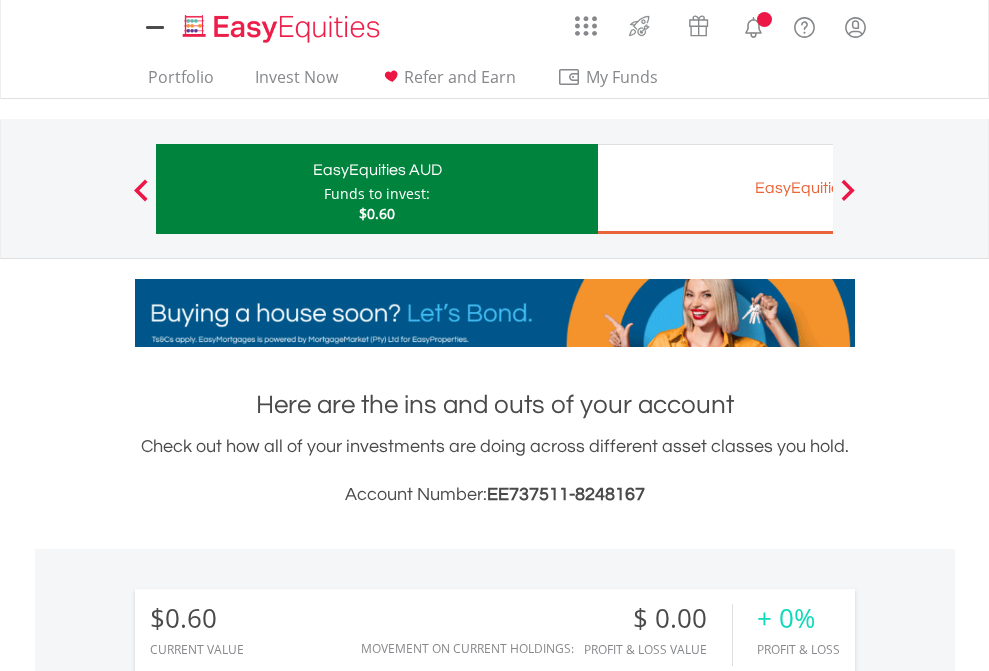 click on "All Holdings" at bounding box center (268, 1442) 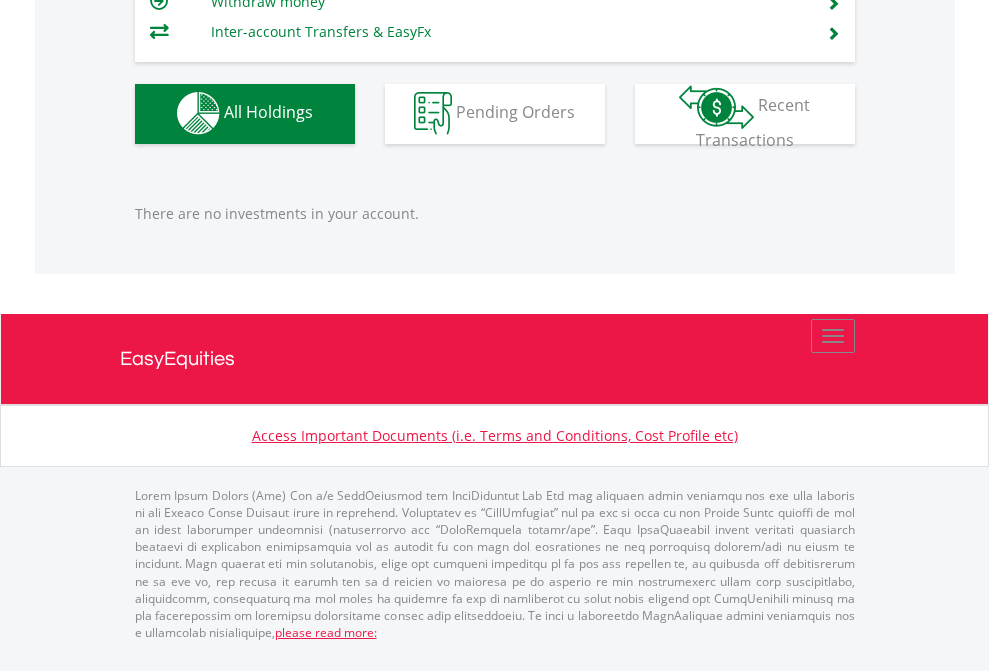 scroll, scrollTop: 1980, scrollLeft: 0, axis: vertical 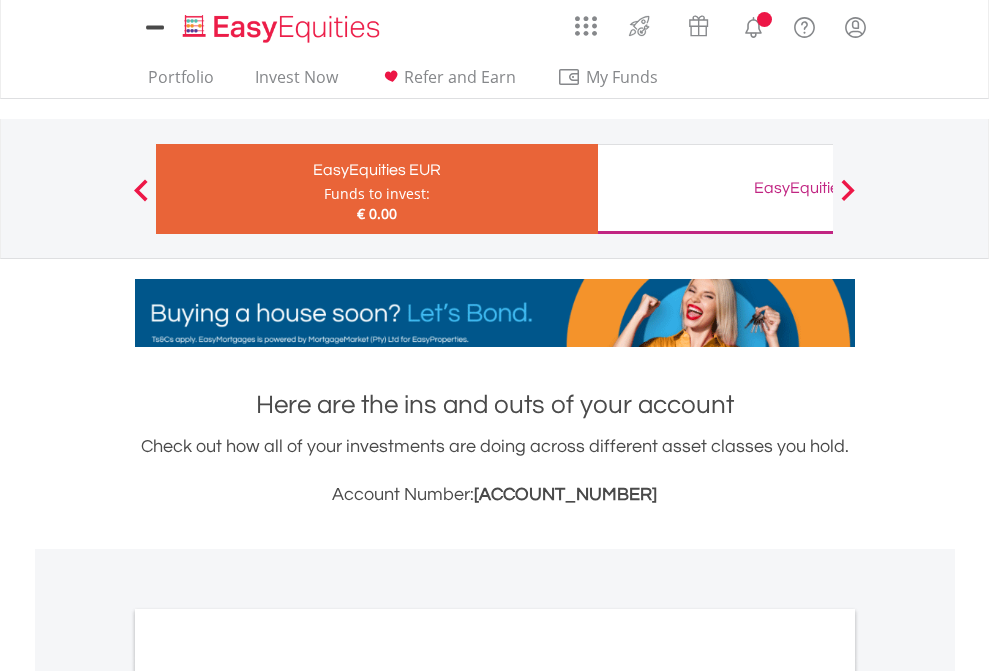 click on "All Holdings" at bounding box center [268, 1096] 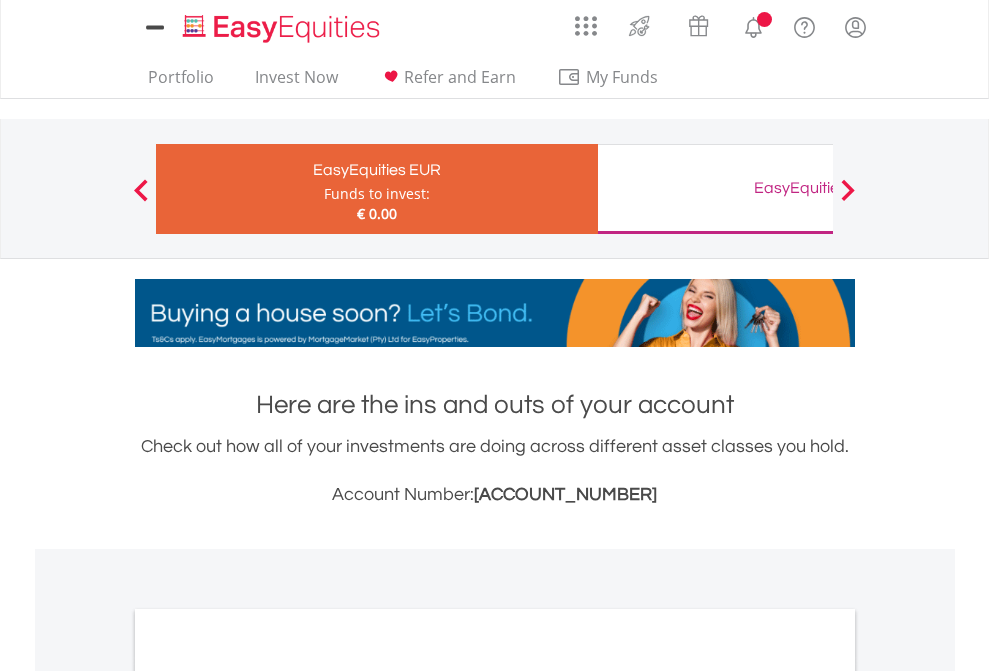 scroll, scrollTop: 1202, scrollLeft: 0, axis: vertical 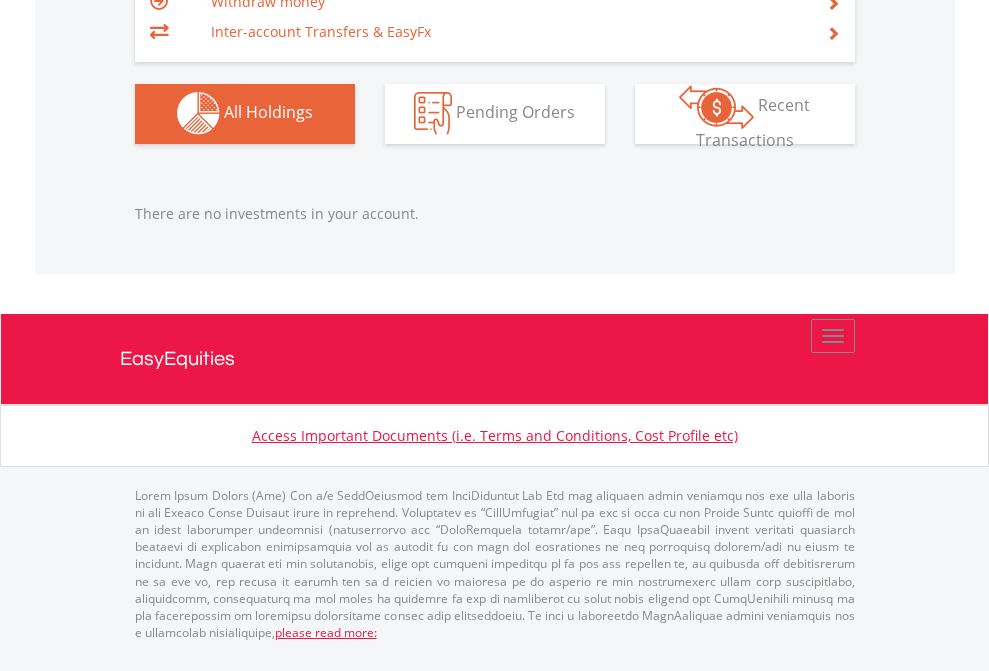 click on "EasyEquities GBP" at bounding box center (818, -1142) 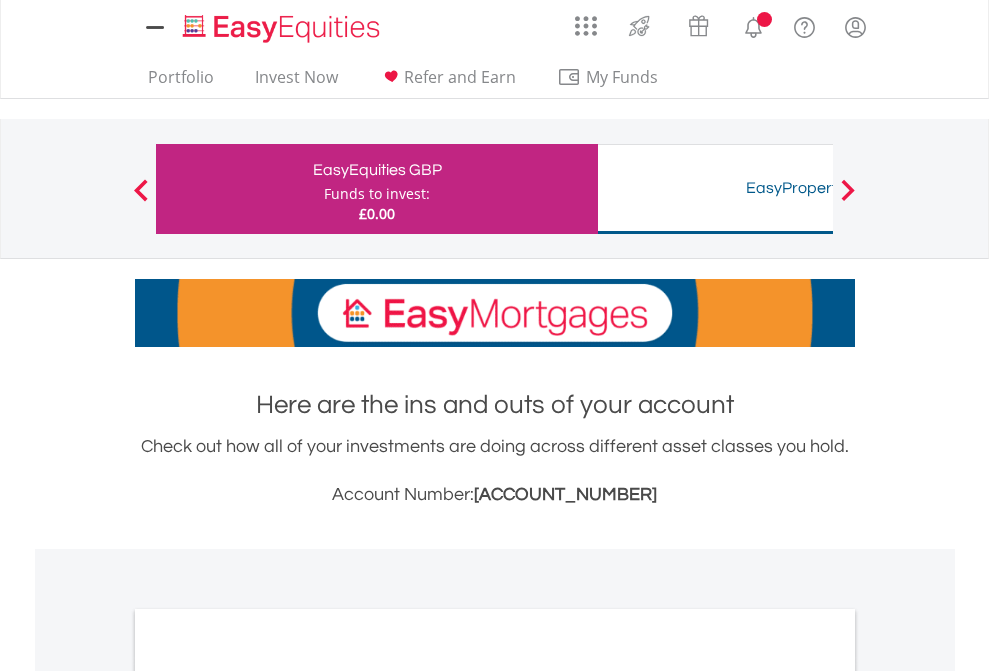 scroll, scrollTop: 0, scrollLeft: 0, axis: both 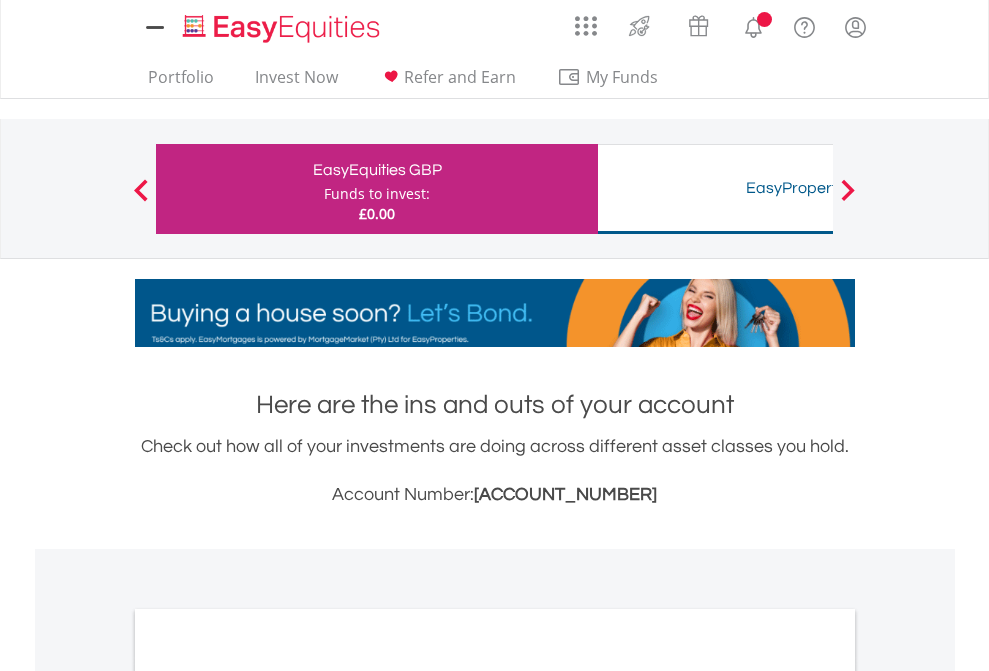 click on "All Holdings" at bounding box center [268, 1096] 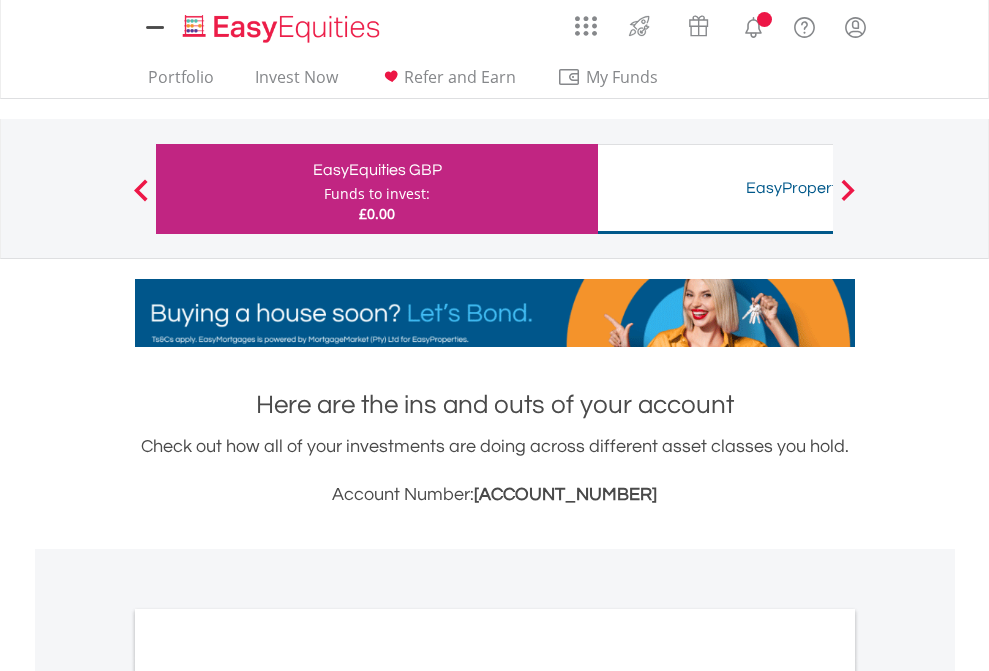 scroll, scrollTop: 1486, scrollLeft: 0, axis: vertical 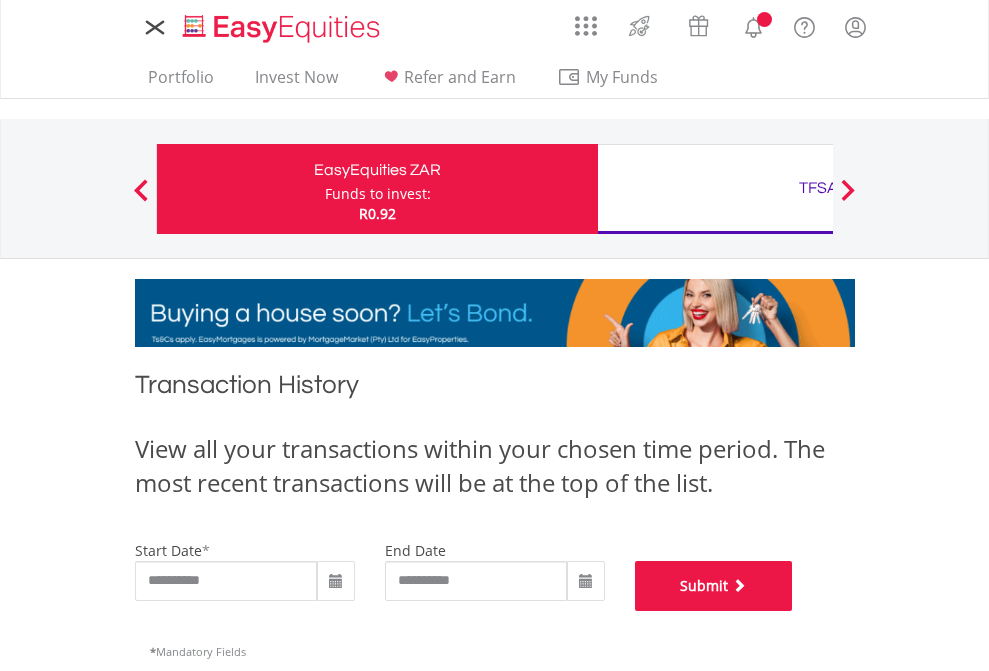 click on "Submit" at bounding box center [714, 586] 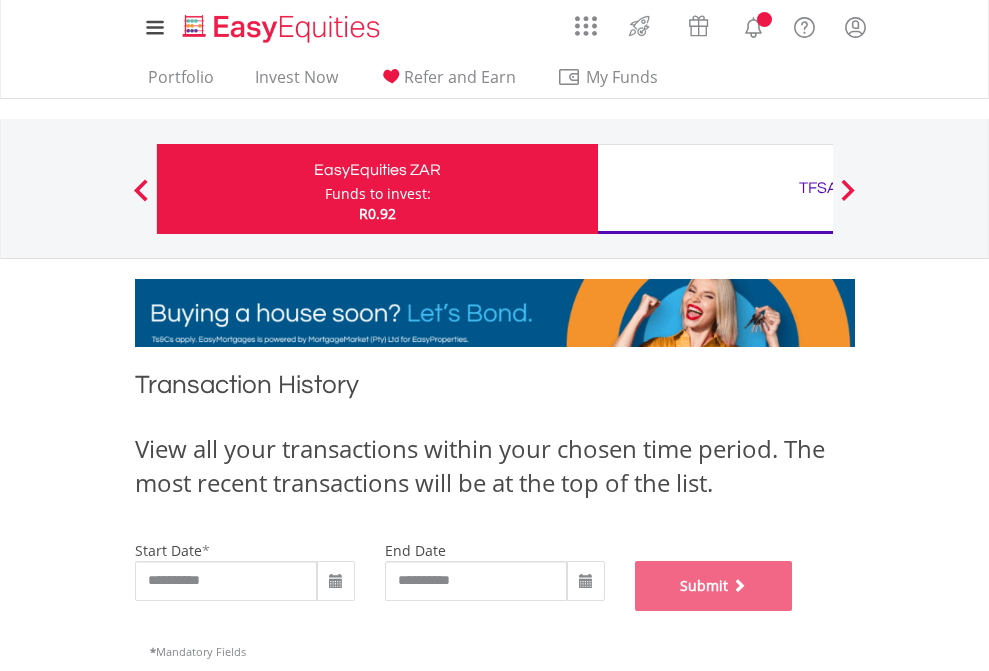 scroll, scrollTop: 811, scrollLeft: 0, axis: vertical 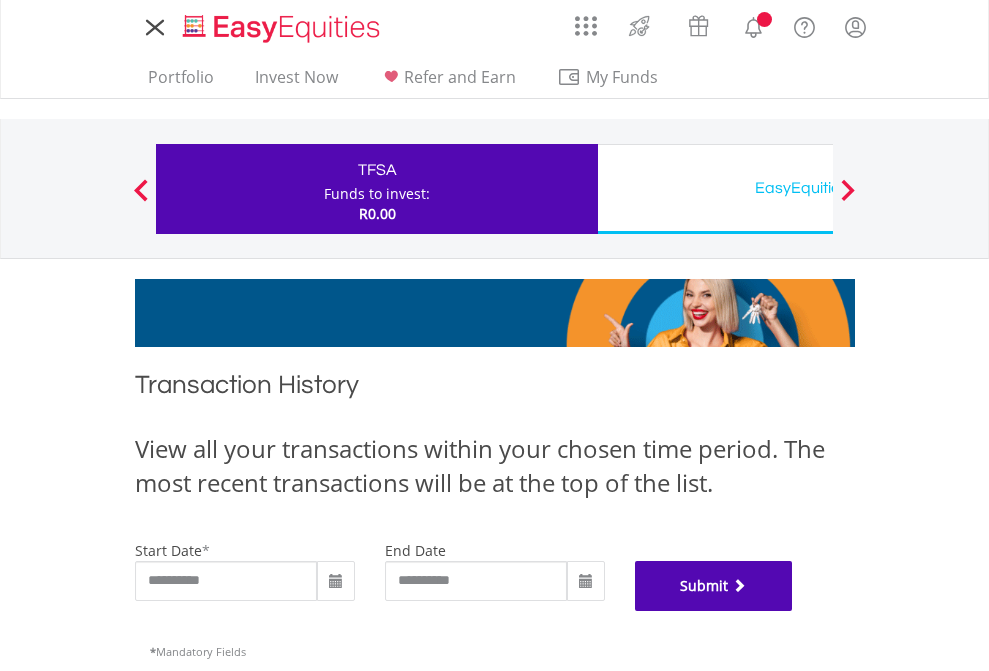 click on "Submit" at bounding box center [714, 586] 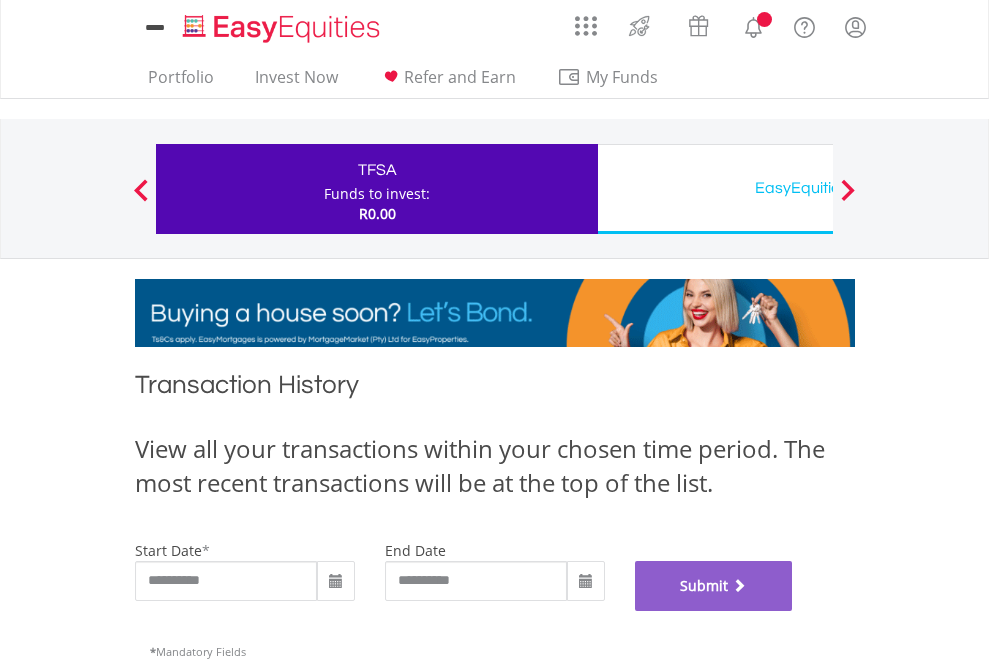 scroll, scrollTop: 811, scrollLeft: 0, axis: vertical 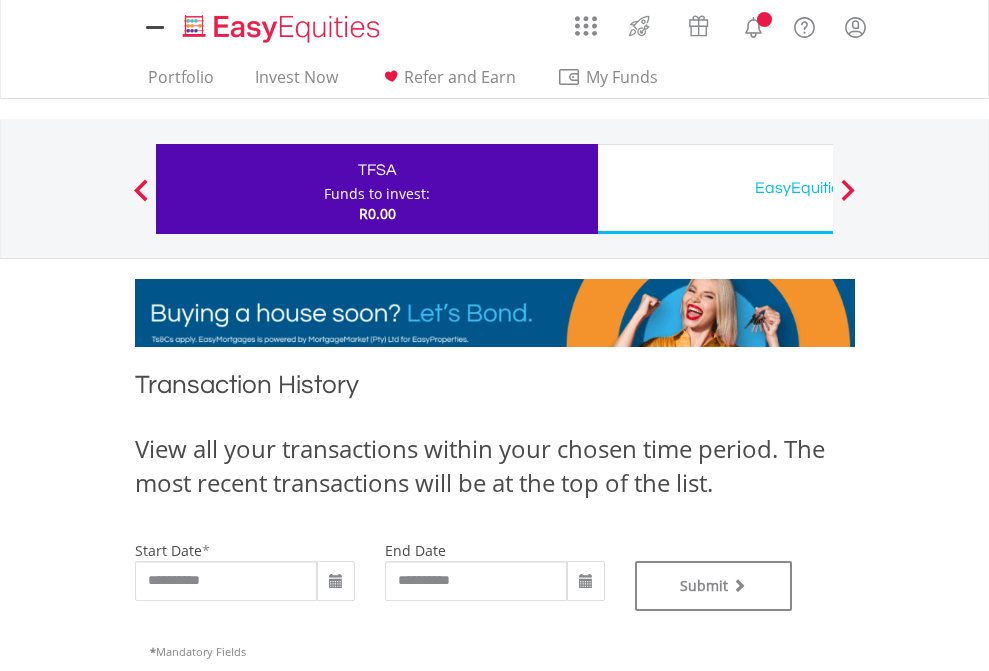 click on "EasyEquities USD" at bounding box center (818, 188) 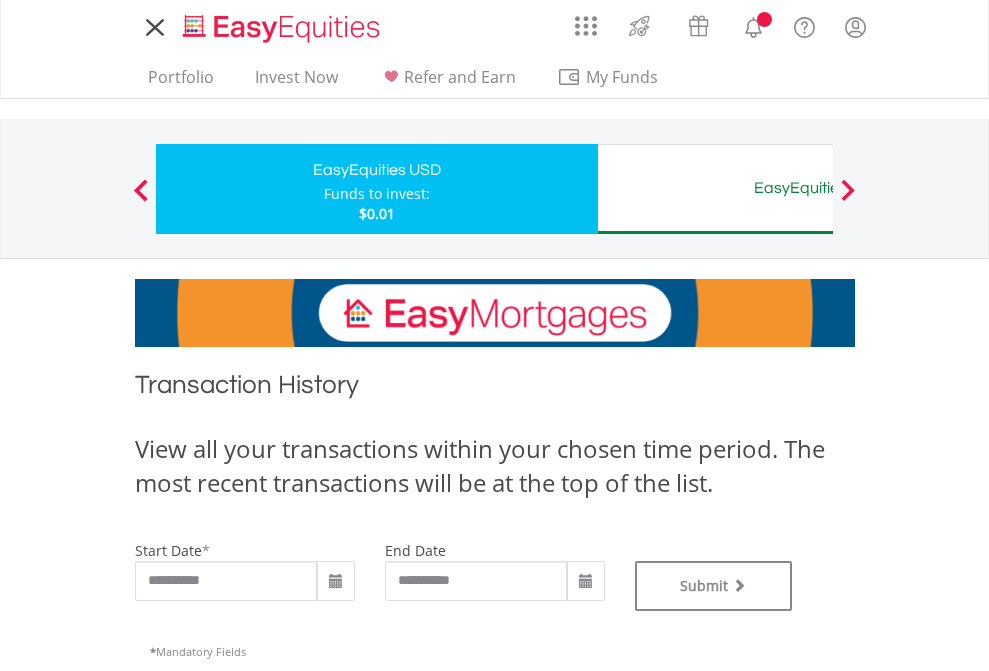 scroll, scrollTop: 0, scrollLeft: 0, axis: both 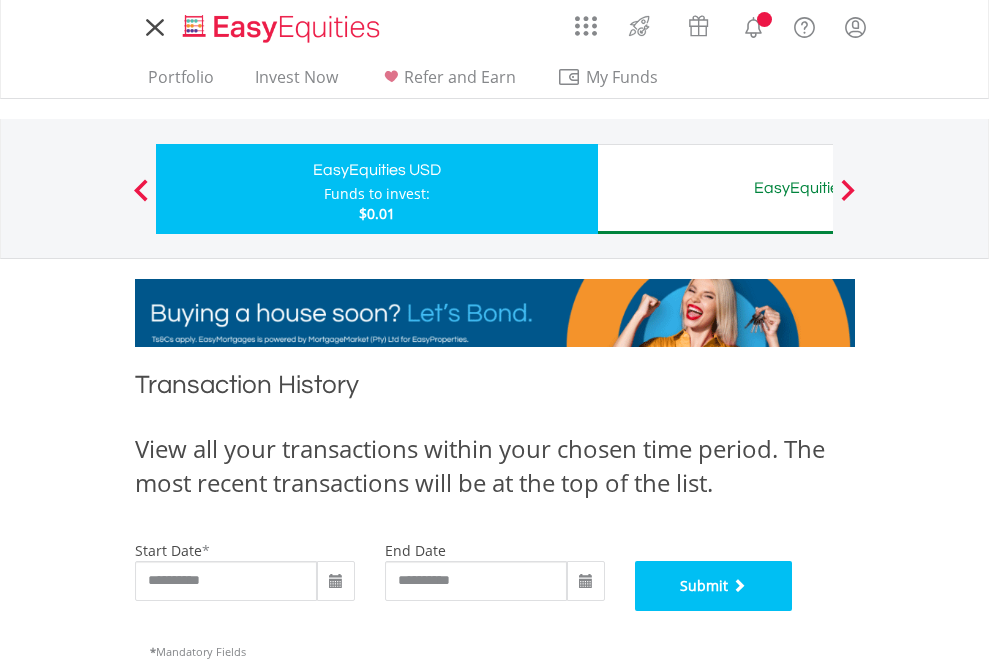click on "Submit" at bounding box center (714, 586) 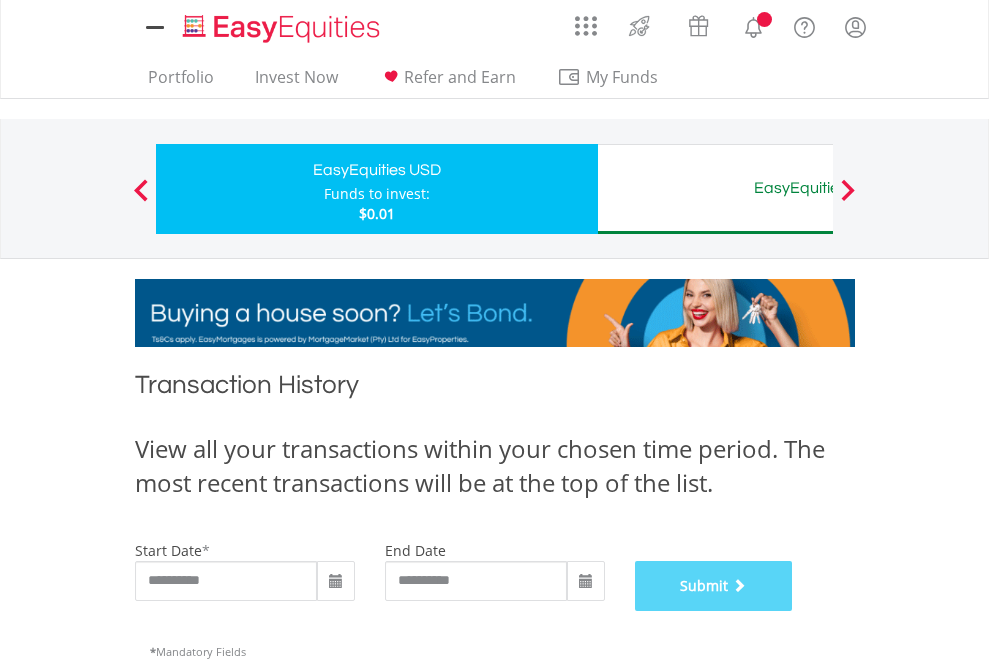 scroll, scrollTop: 811, scrollLeft: 0, axis: vertical 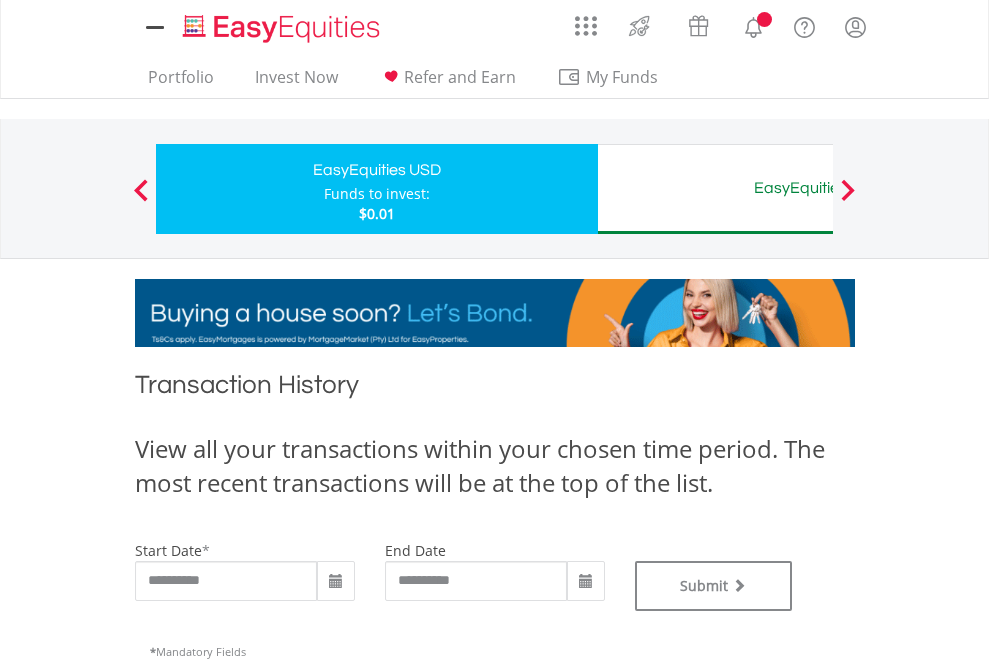 click on "EasyEquities AUD" at bounding box center [818, 188] 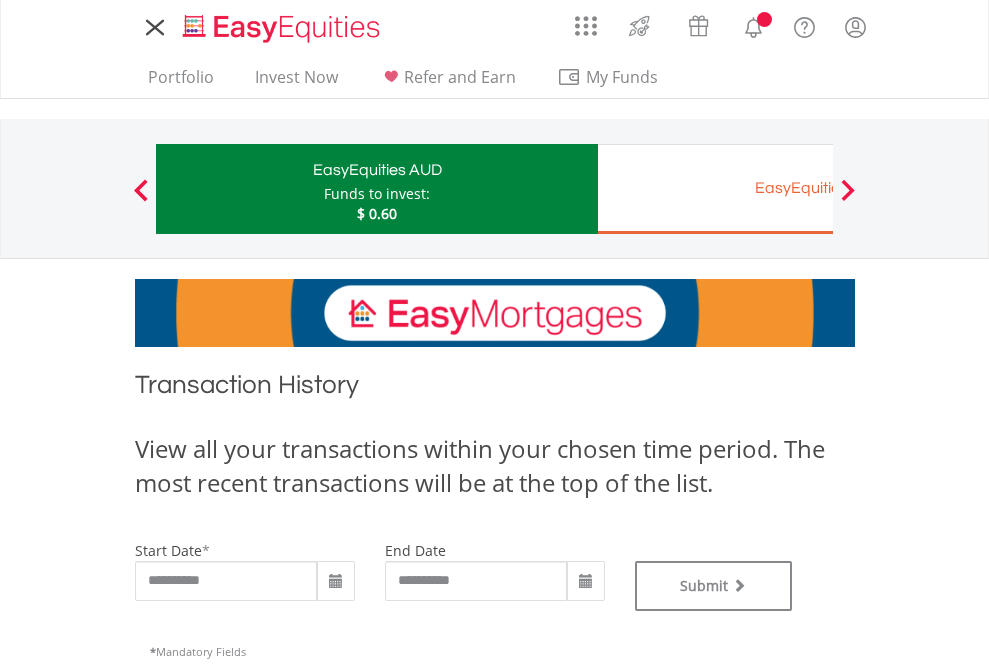 scroll, scrollTop: 0, scrollLeft: 0, axis: both 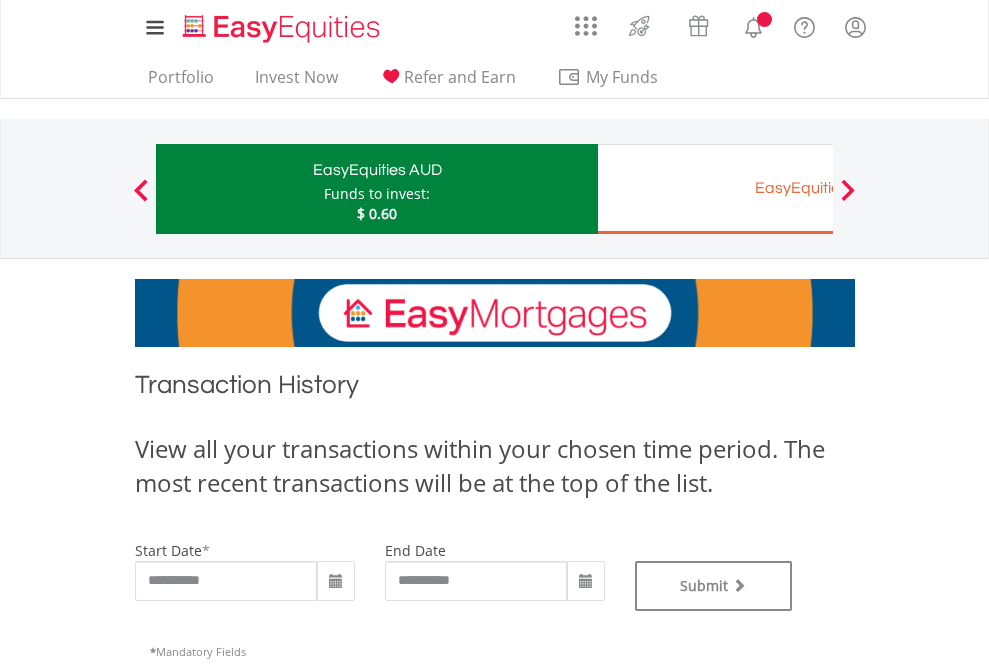 type on "**********" 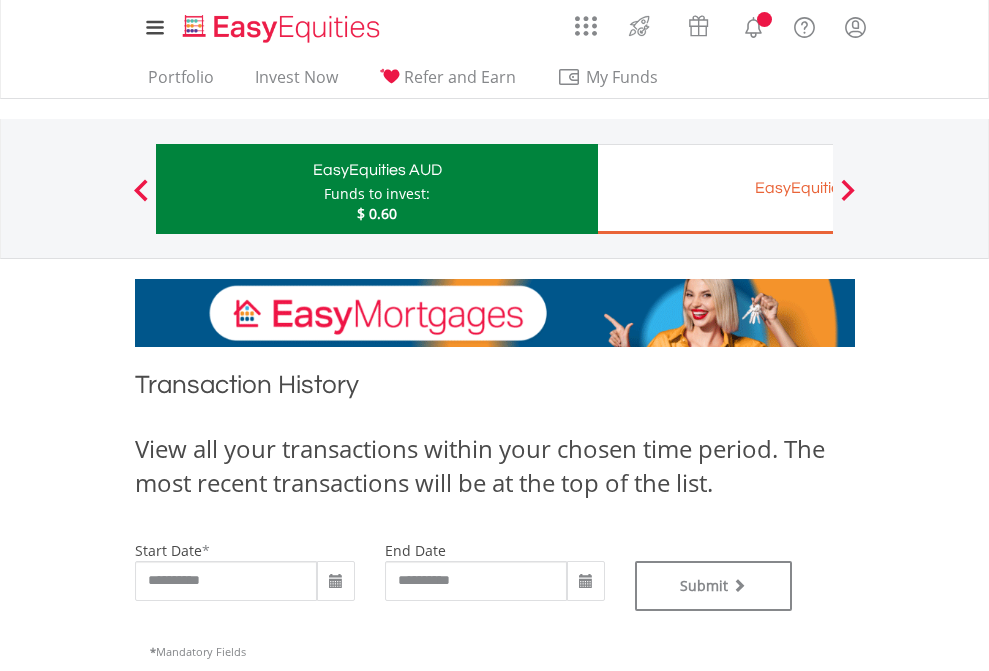 scroll, scrollTop: 811, scrollLeft: 0, axis: vertical 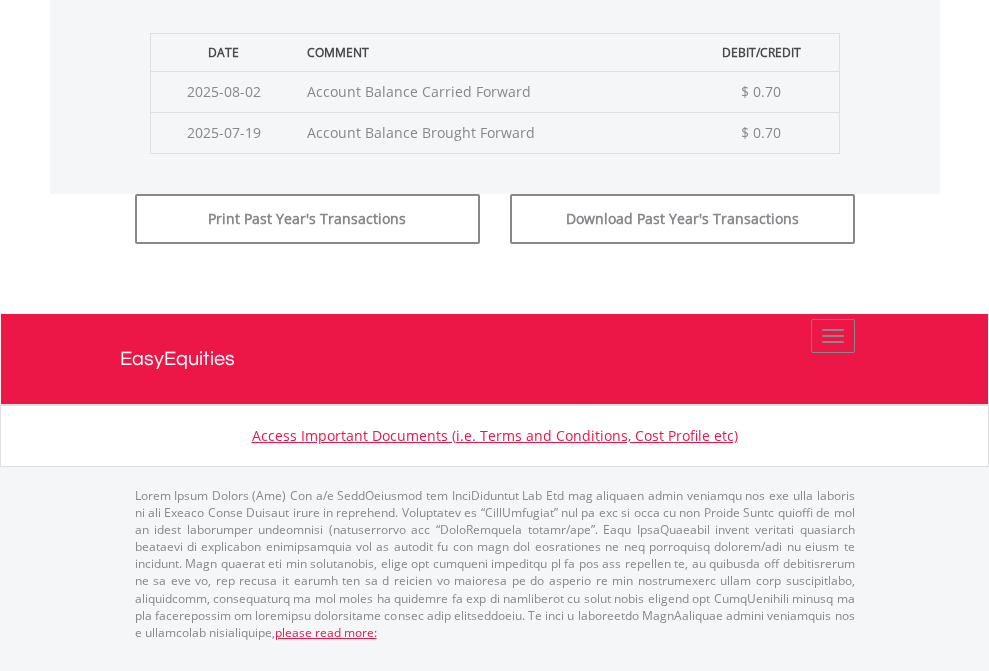 click on "Submit" at bounding box center (714, -183) 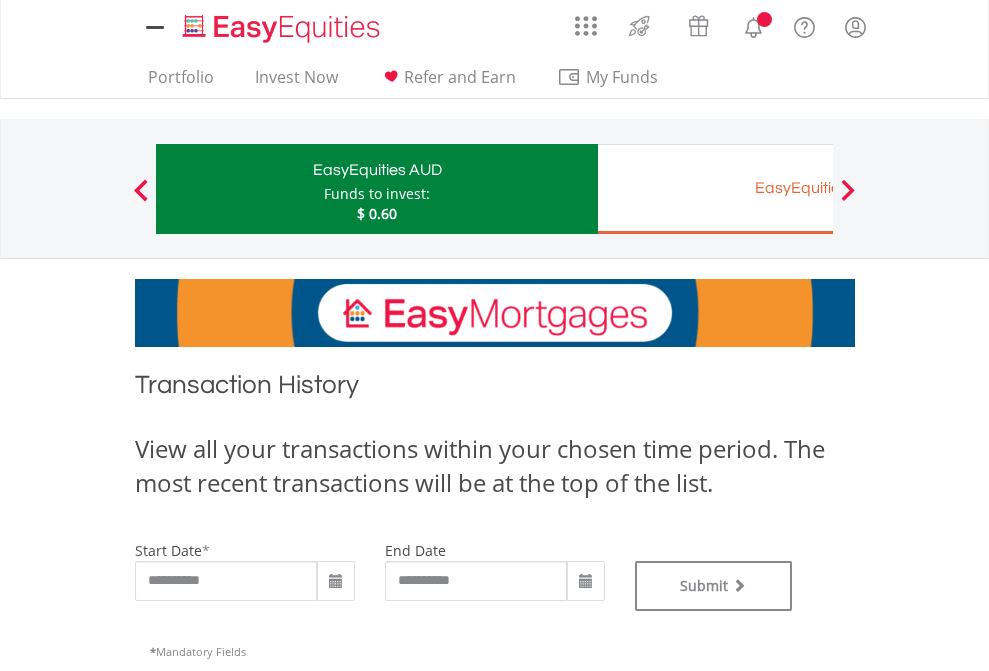 scroll, scrollTop: 0, scrollLeft: 0, axis: both 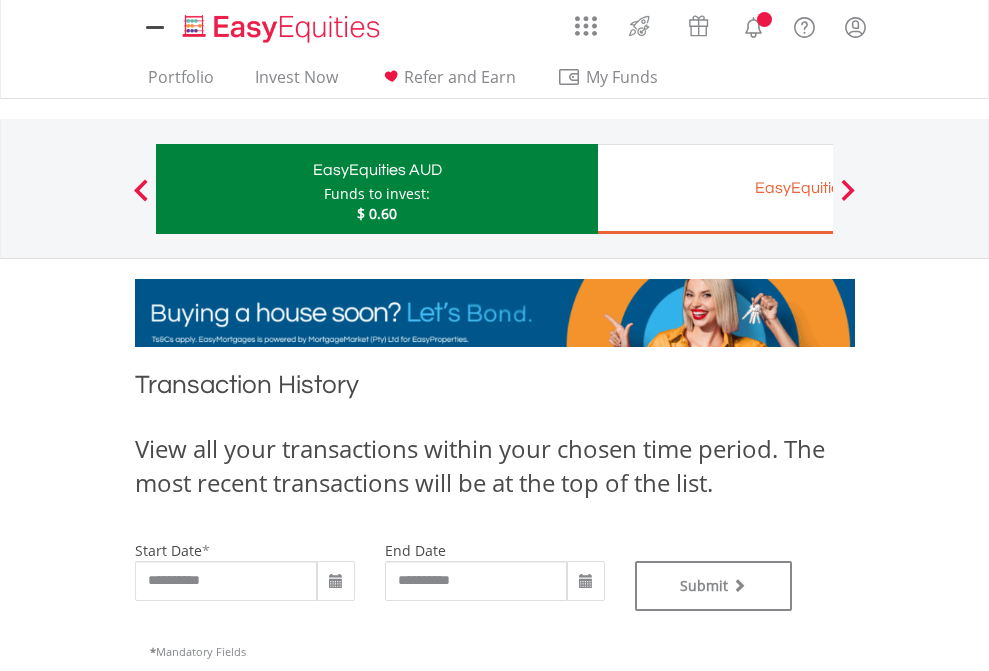 click on "EasyEquities EUR" at bounding box center [818, 188] 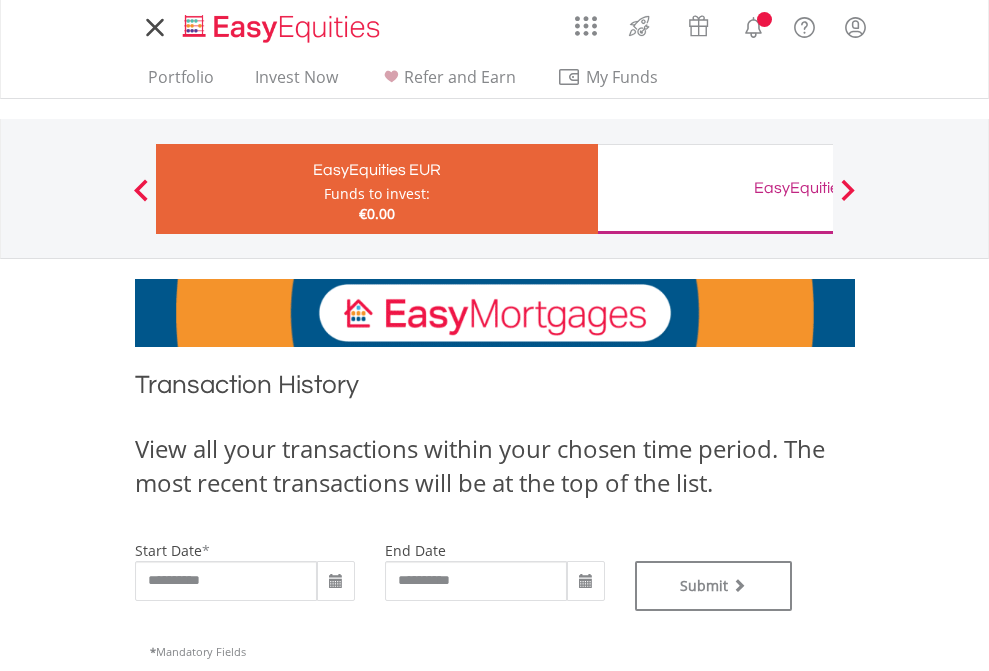 scroll, scrollTop: 0, scrollLeft: 0, axis: both 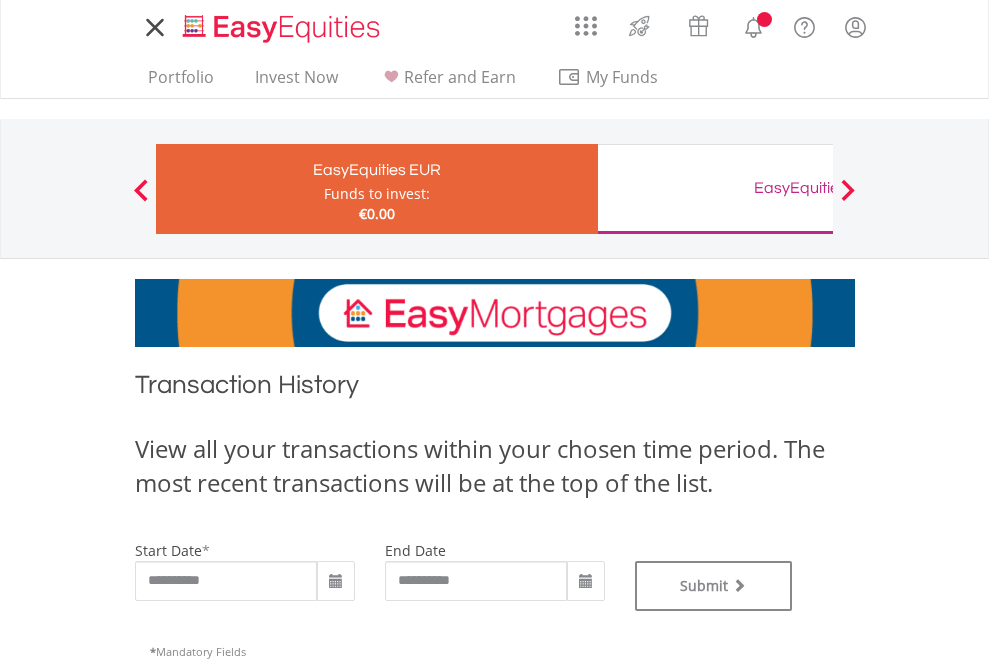 type on "**********" 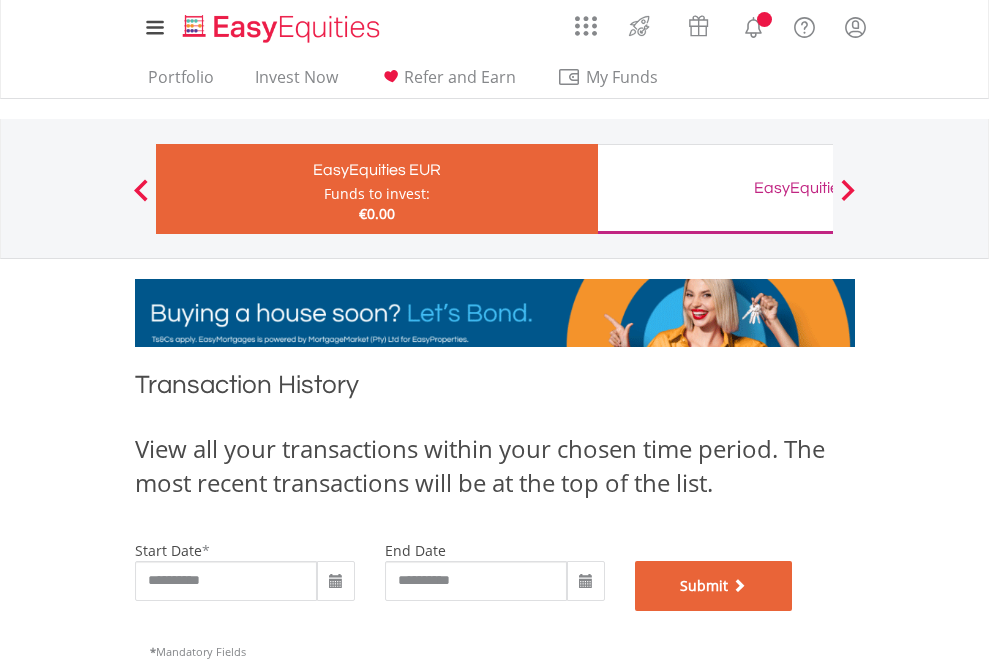 click on "Submit" at bounding box center [714, 586] 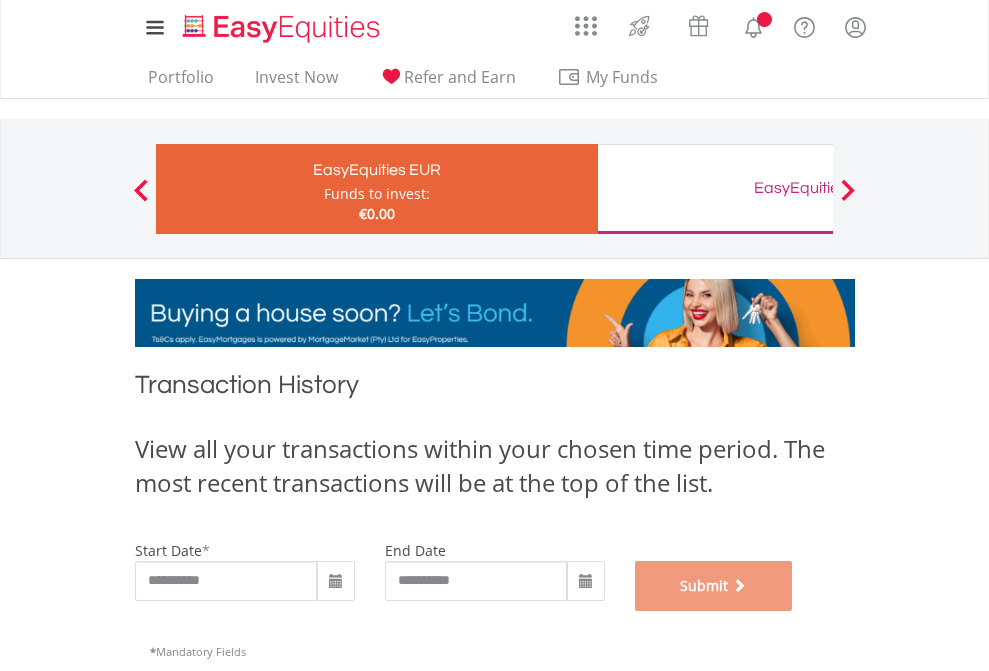 scroll, scrollTop: 811, scrollLeft: 0, axis: vertical 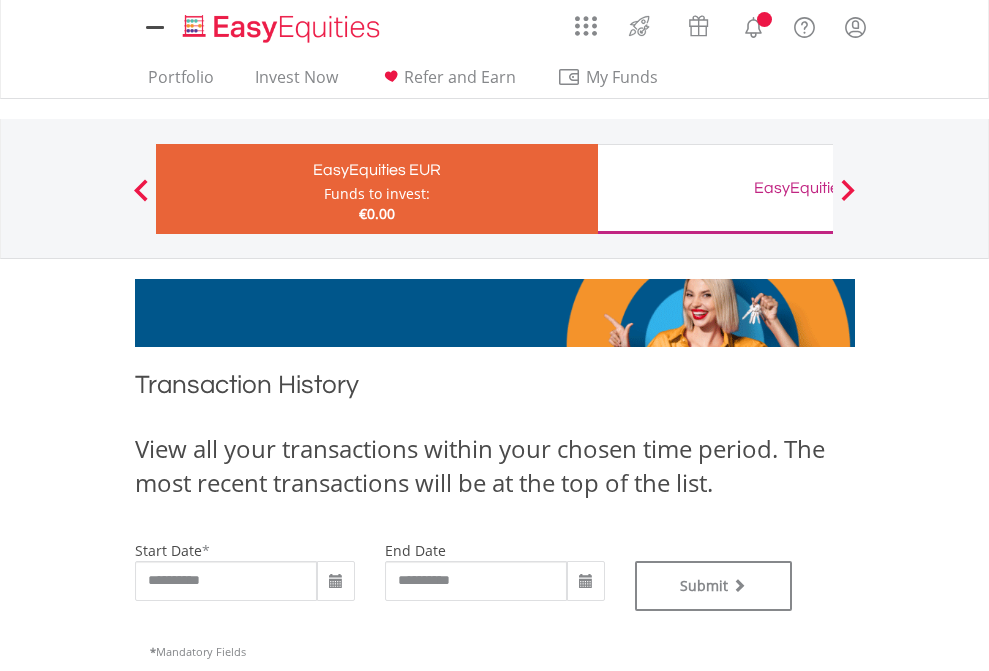 click on "EasyEquities GBP" at bounding box center [818, 188] 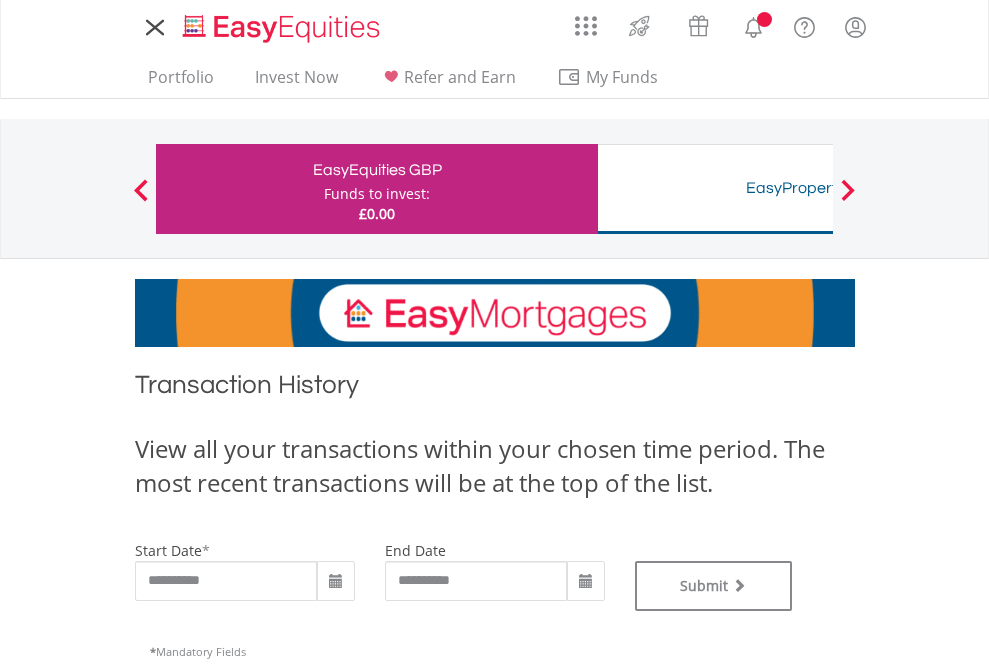 scroll, scrollTop: 0, scrollLeft: 0, axis: both 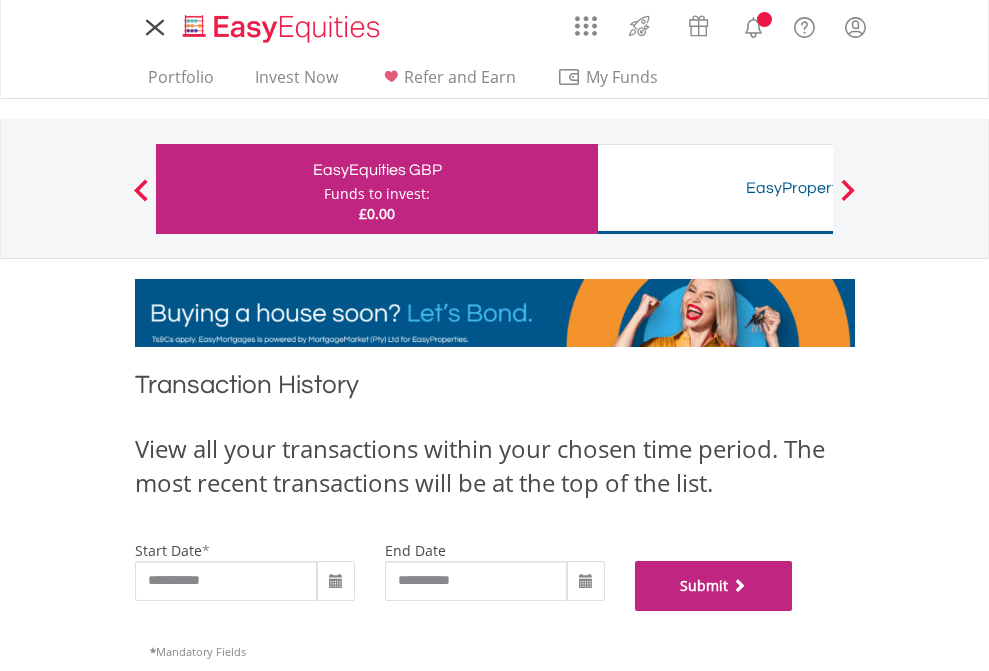 click on "Submit" at bounding box center (714, 586) 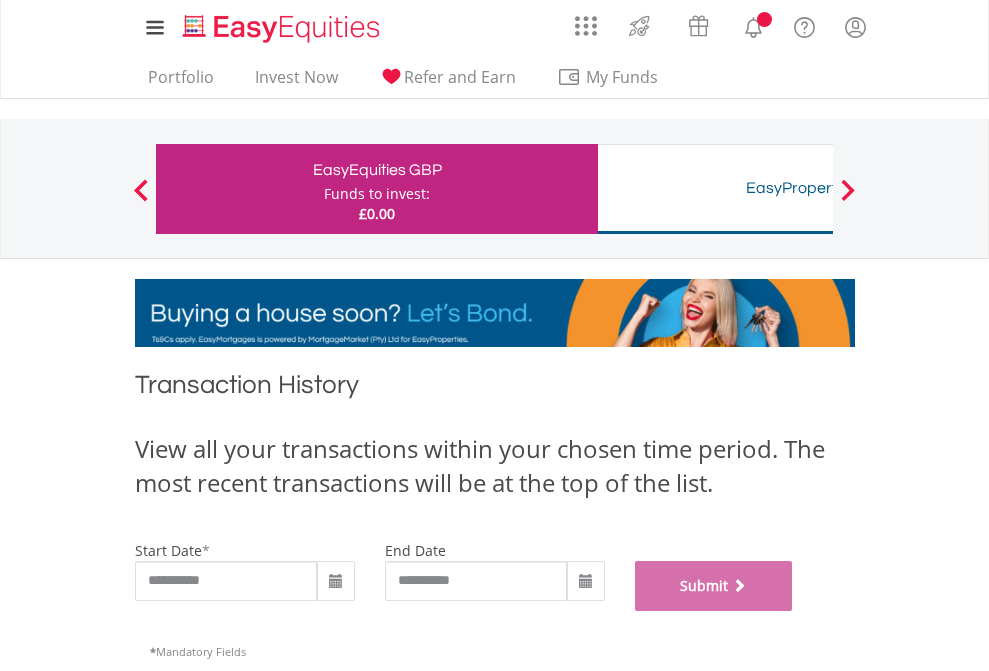 scroll, scrollTop: 811, scrollLeft: 0, axis: vertical 